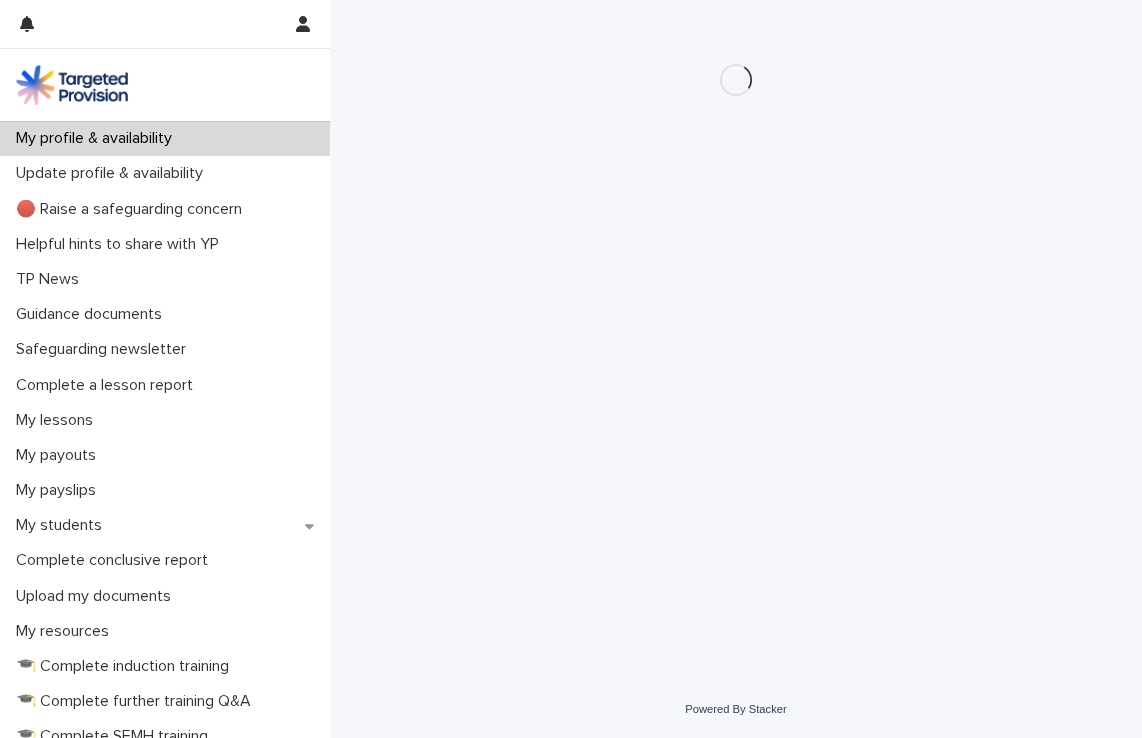 scroll, scrollTop: 0, scrollLeft: 0, axis: both 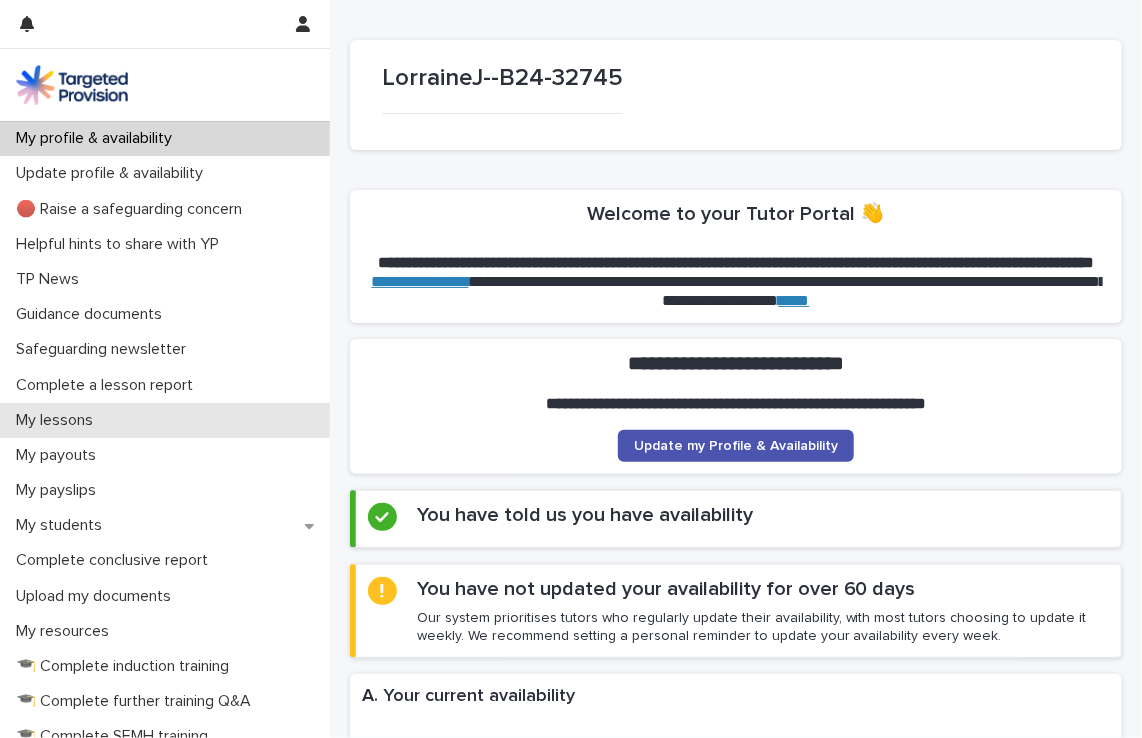 click on "My lessons" at bounding box center [58, 420] 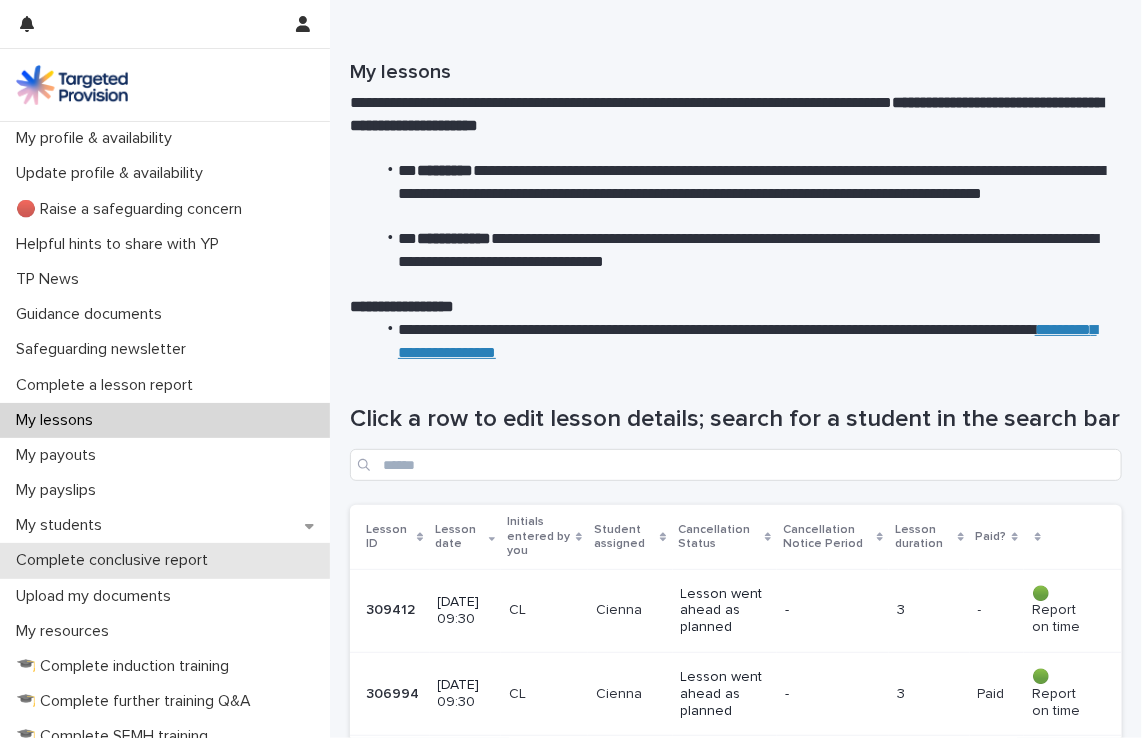 click on "Complete conclusive report" at bounding box center [116, 560] 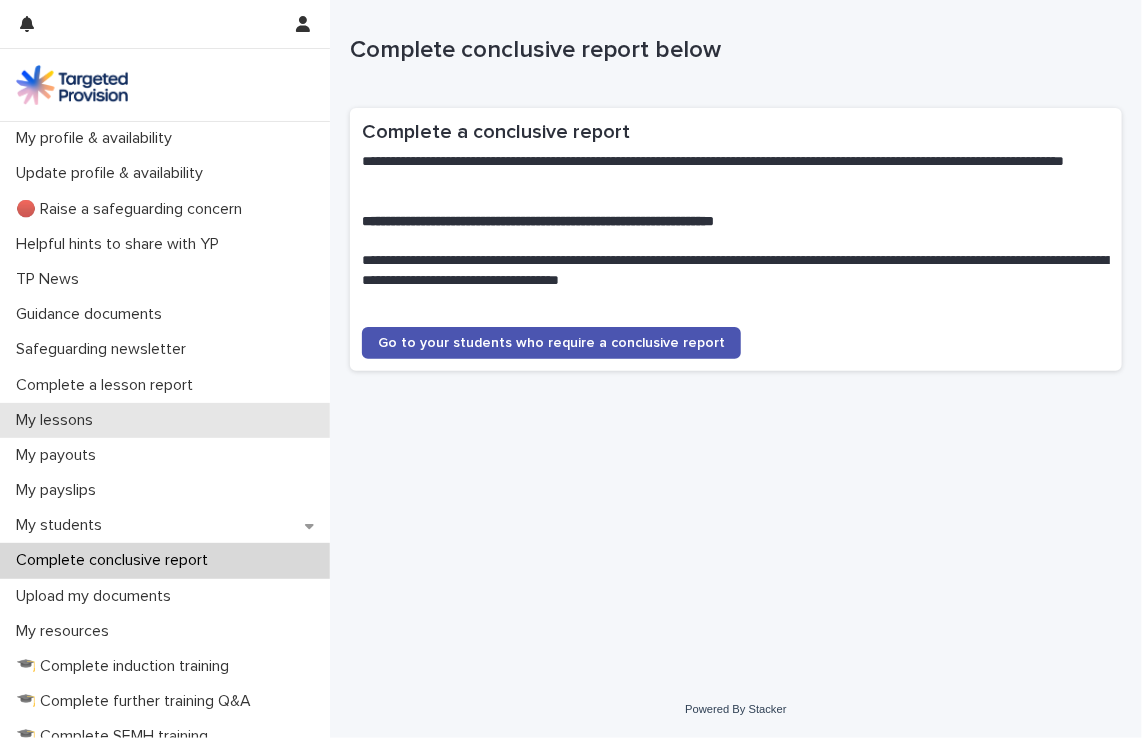 click on "My lessons" at bounding box center (58, 420) 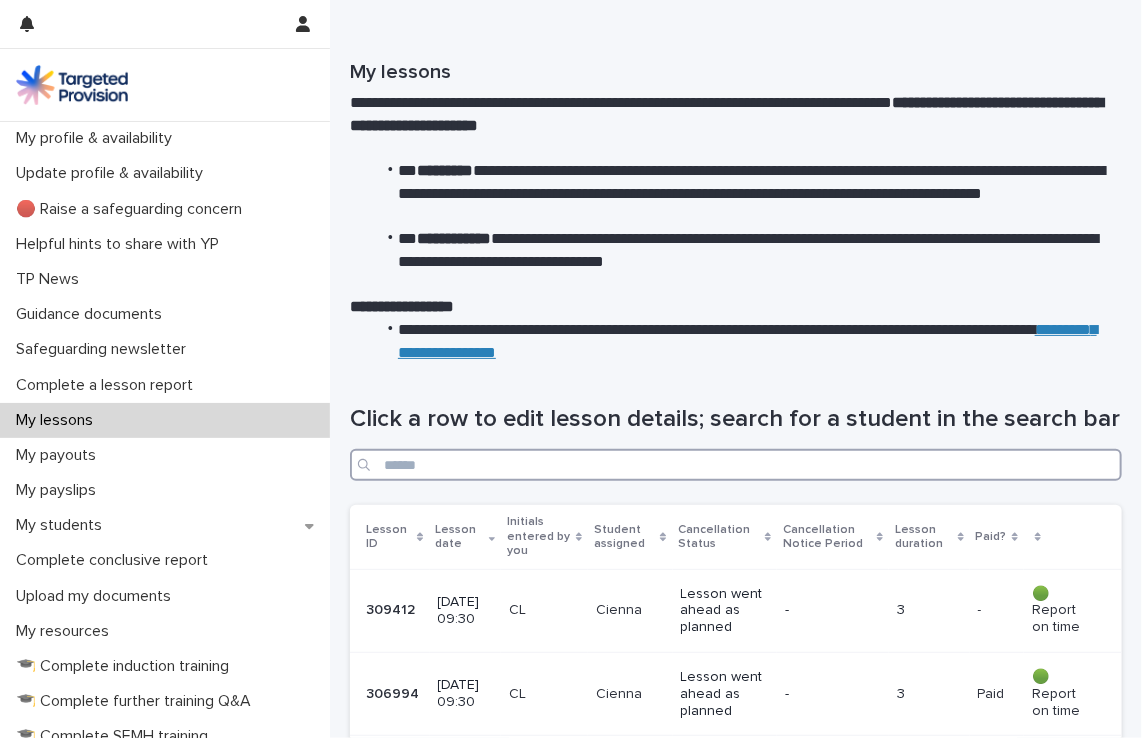 click at bounding box center (736, 465) 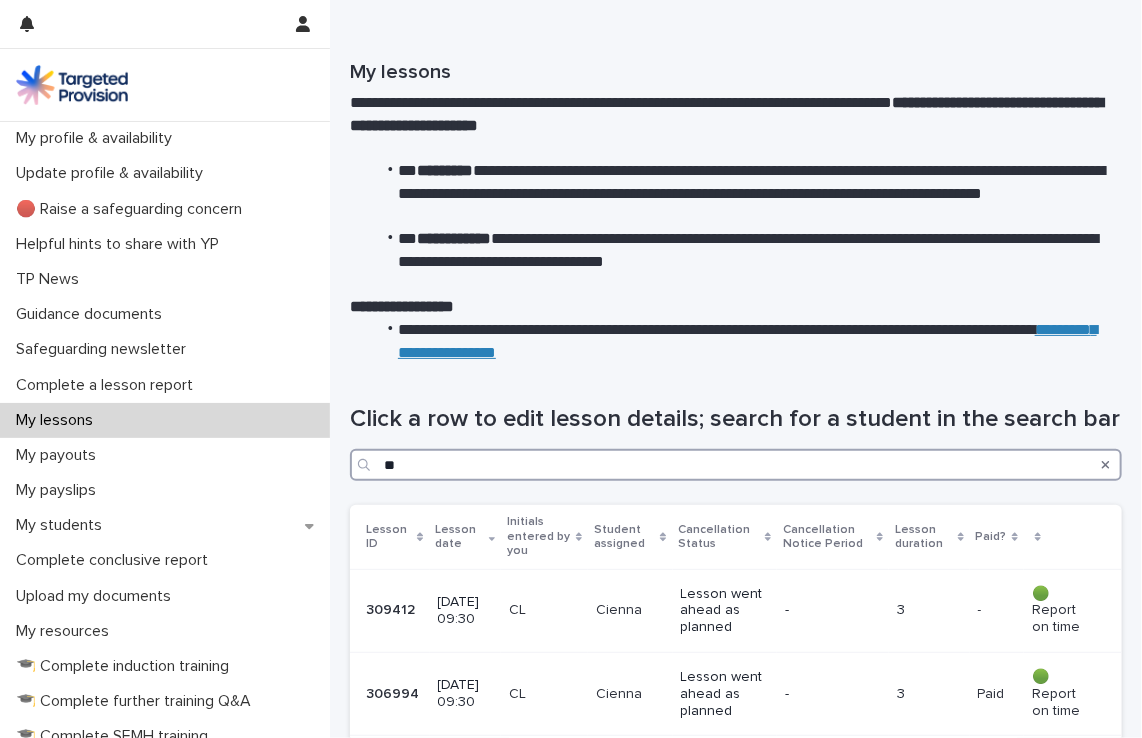 type on "*" 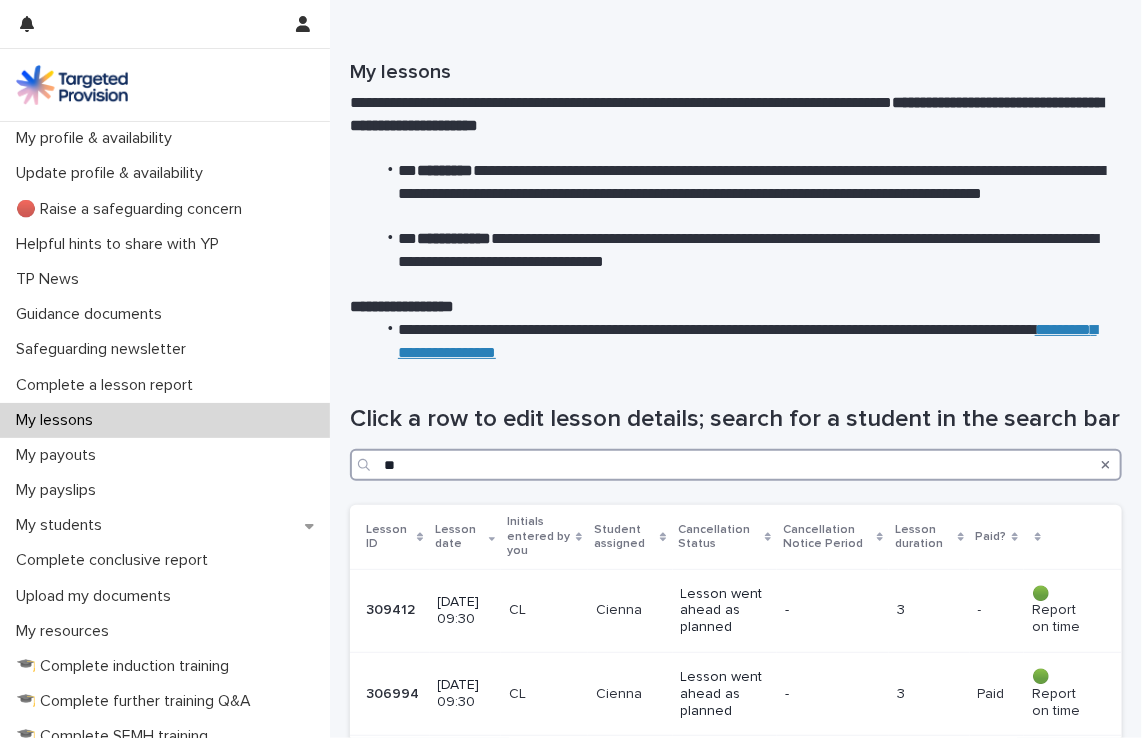 type on "**" 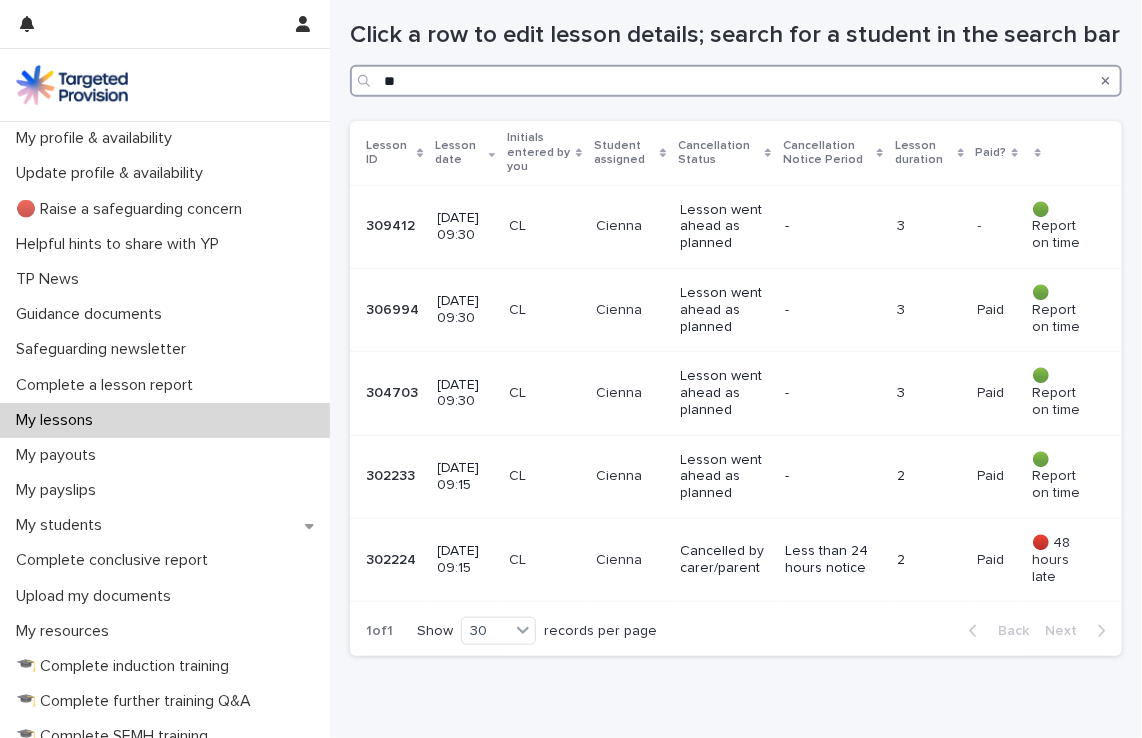 scroll, scrollTop: 386, scrollLeft: 0, axis: vertical 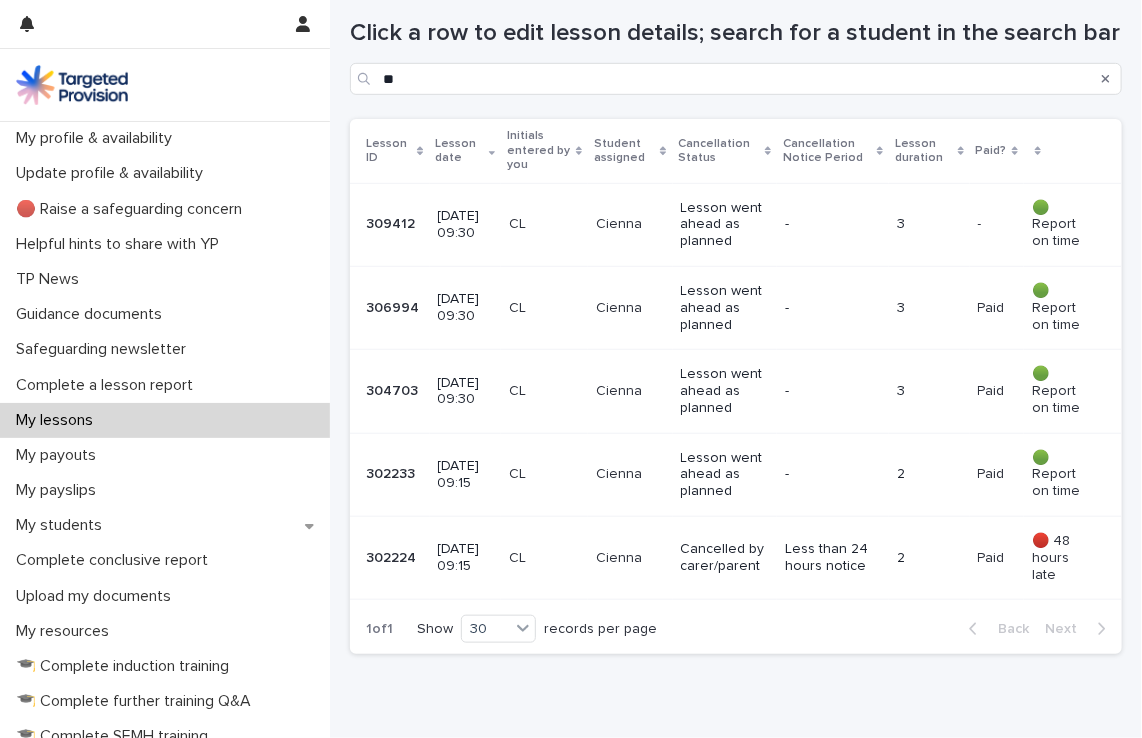 click on "Cancelled by carer/parent" at bounding box center (725, 558) 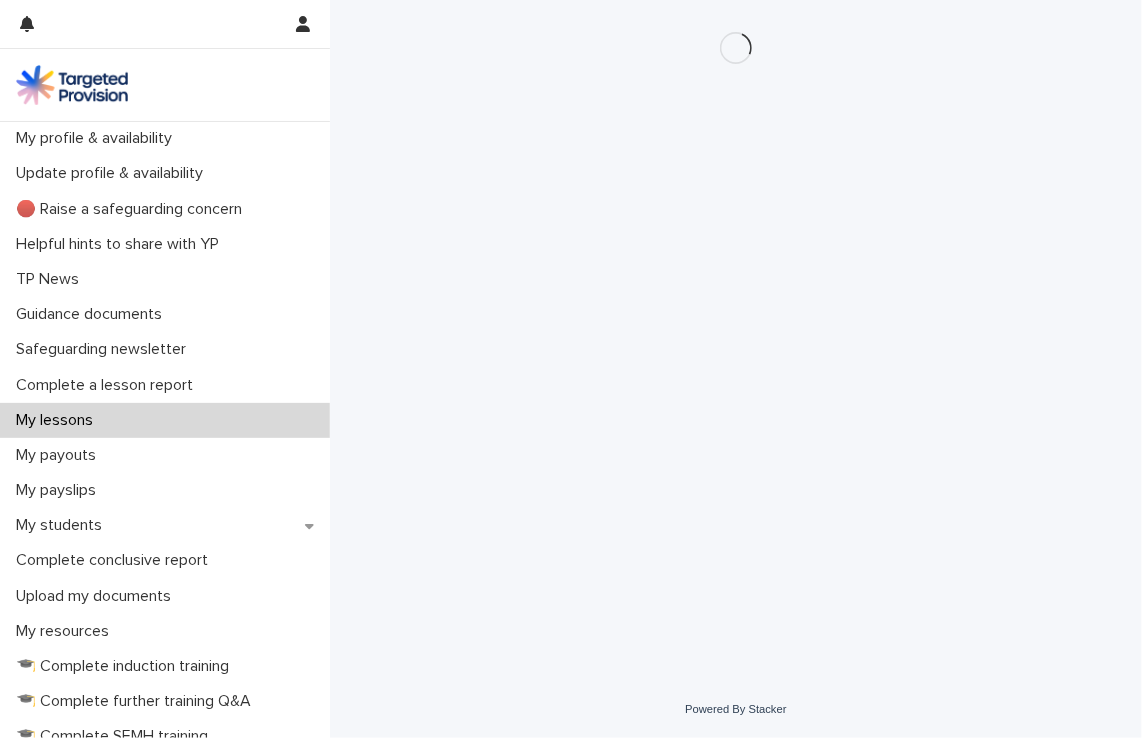 scroll, scrollTop: 0, scrollLeft: 0, axis: both 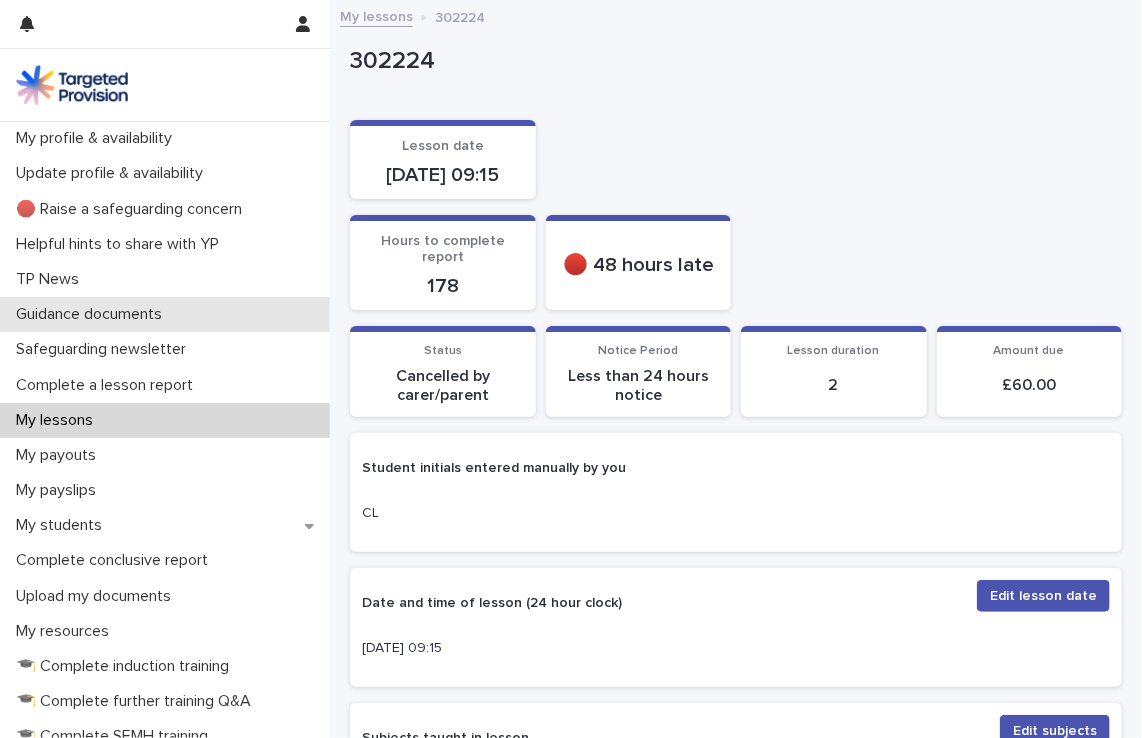 click on "Guidance documents" at bounding box center [93, 314] 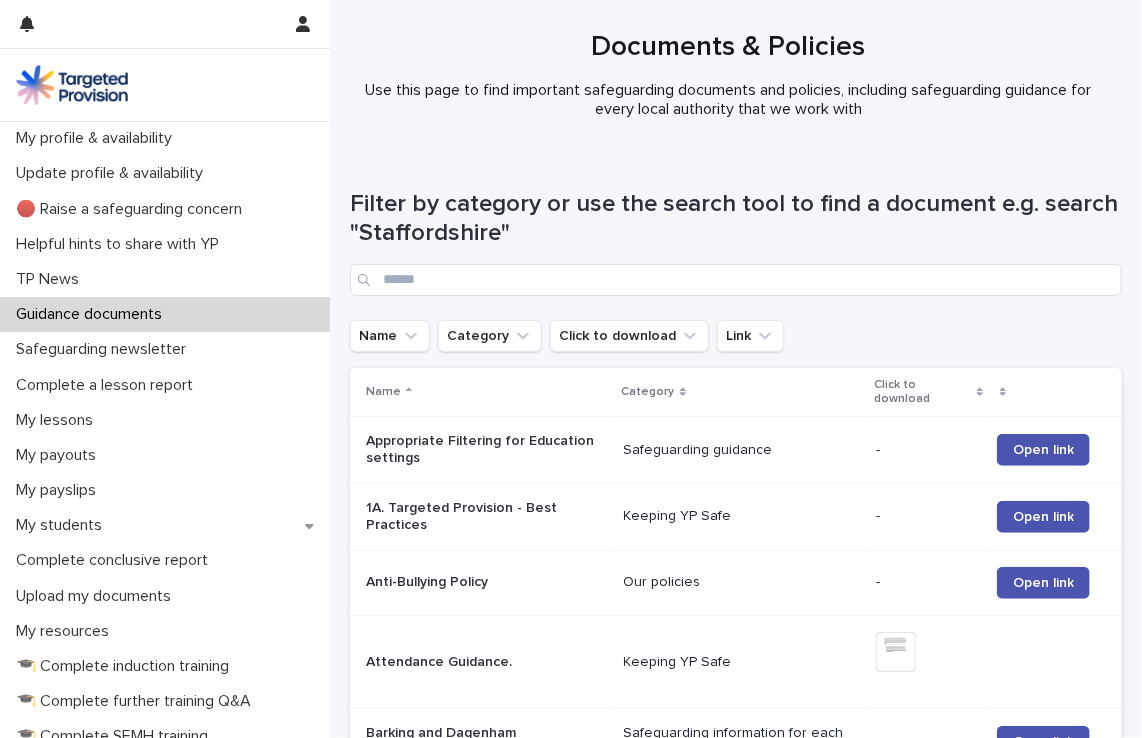 scroll, scrollTop: 40, scrollLeft: 0, axis: vertical 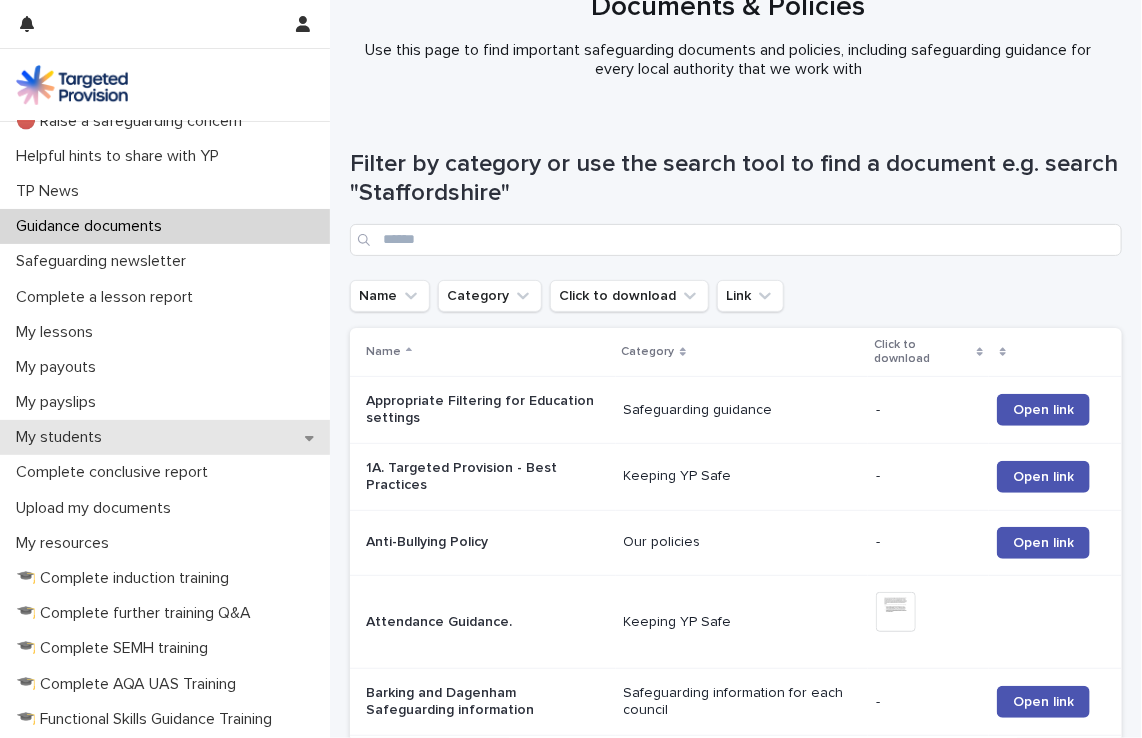 click on "My students" at bounding box center (63, 437) 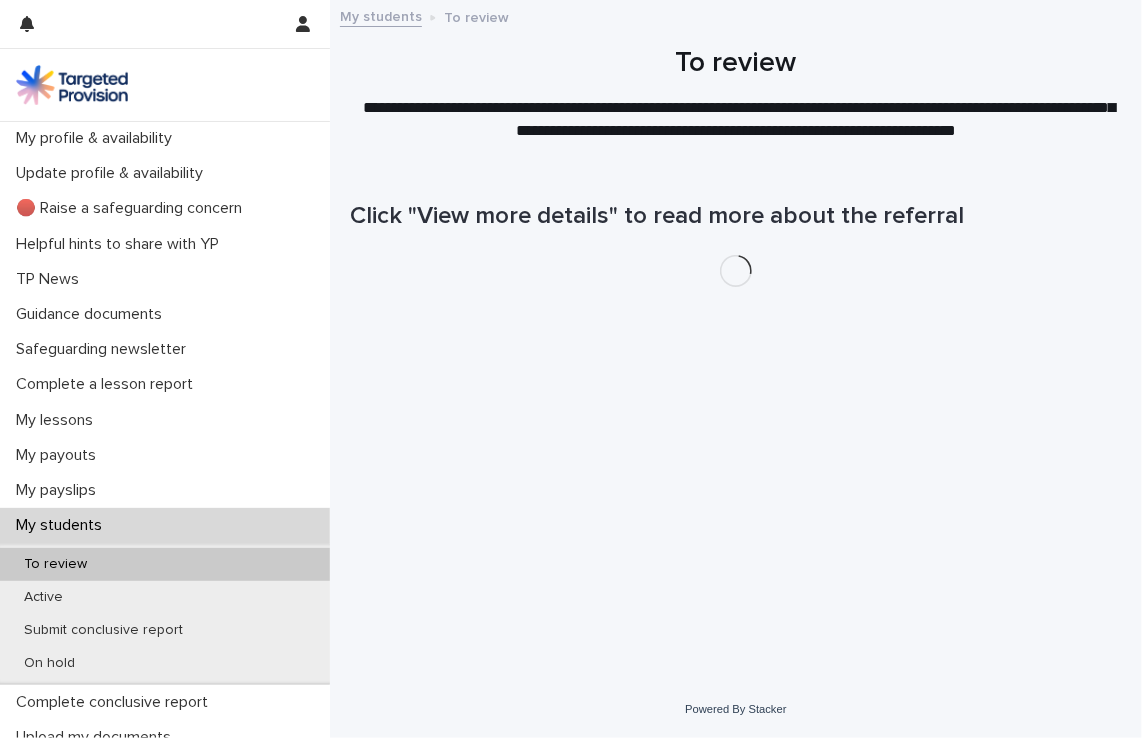 scroll, scrollTop: 0, scrollLeft: 0, axis: both 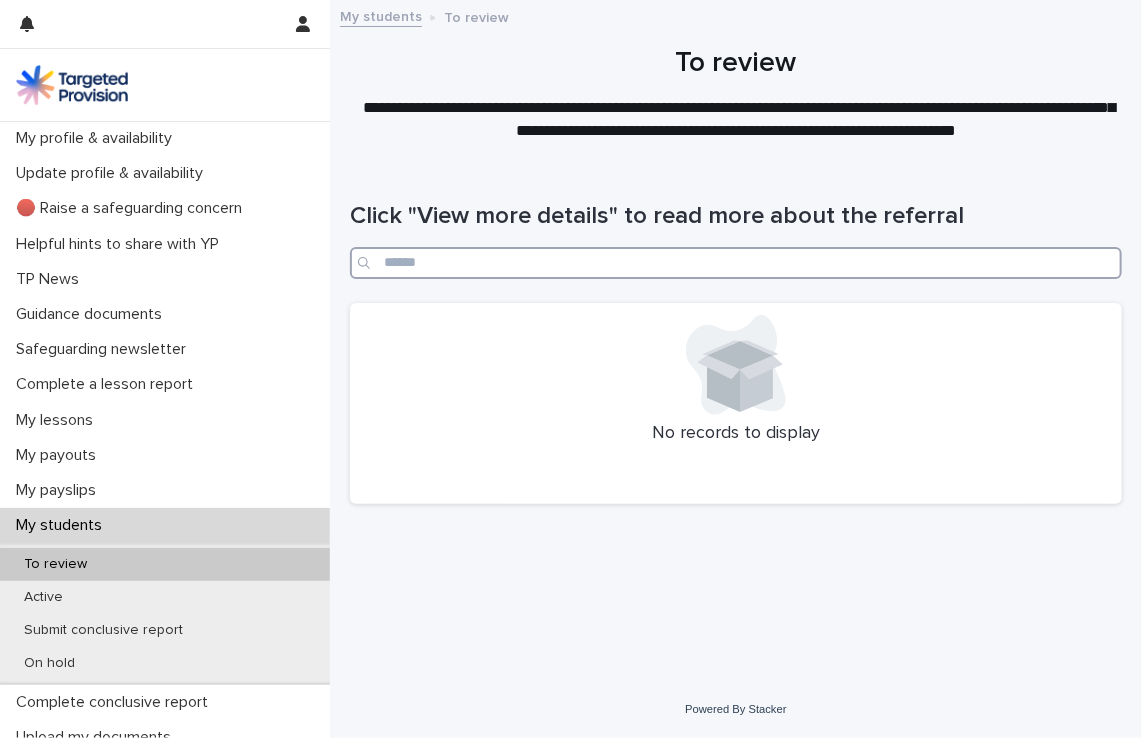 click at bounding box center (736, 263) 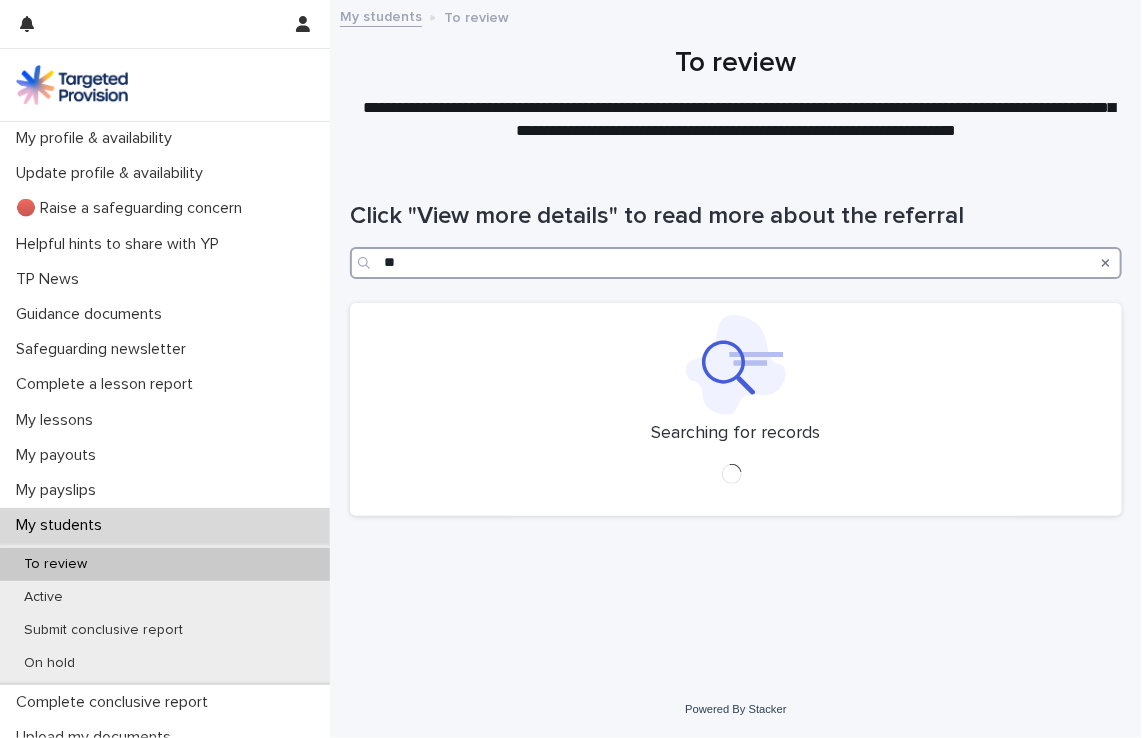 type on "**" 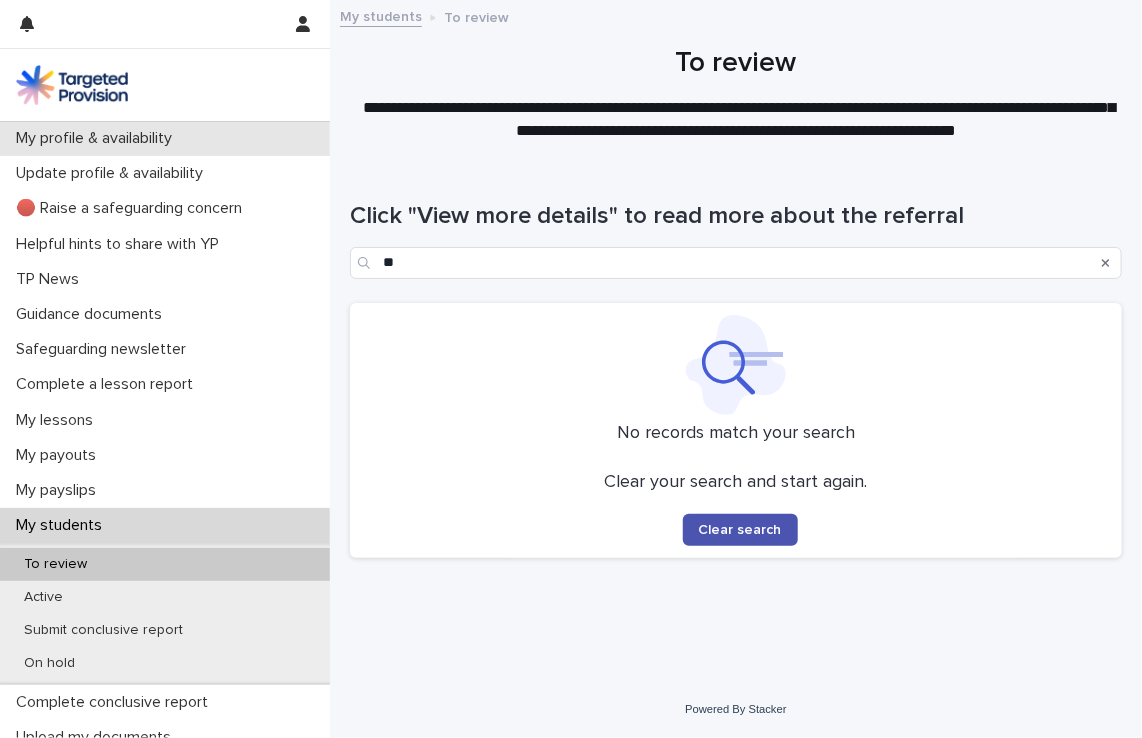 click on "My profile & availability" at bounding box center (98, 138) 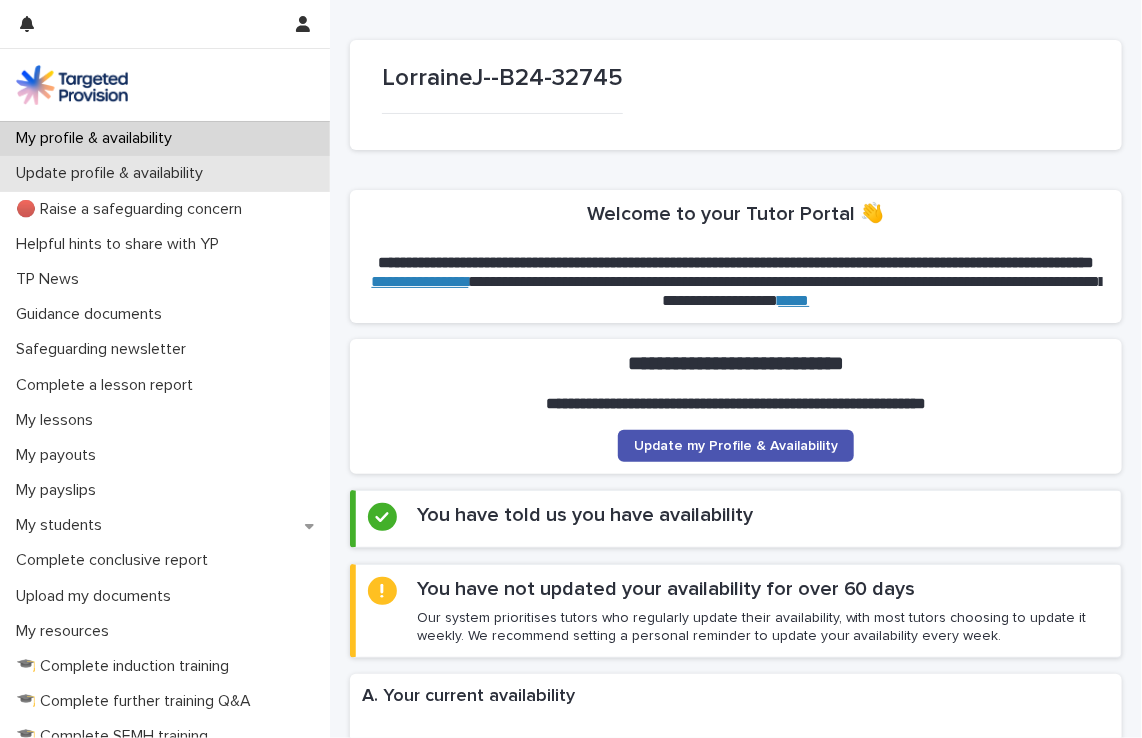 click on "Update profile & availability" at bounding box center [165, 173] 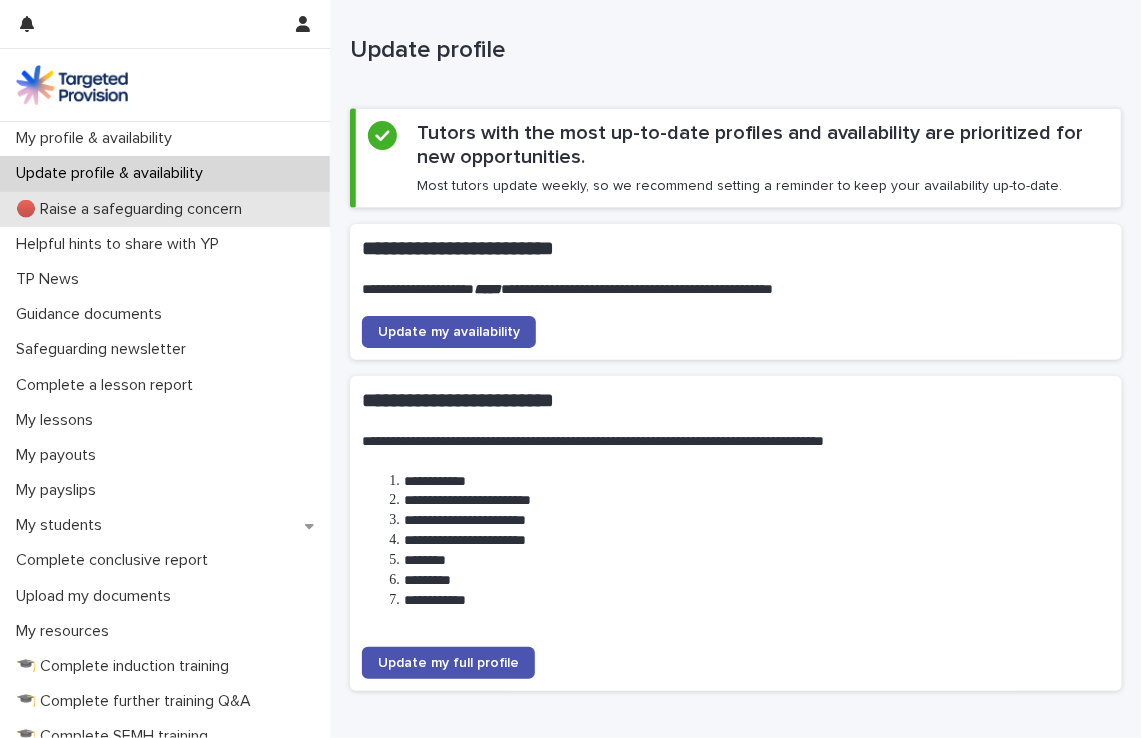 click on "🔴 Raise a safeguarding concern" at bounding box center [133, 209] 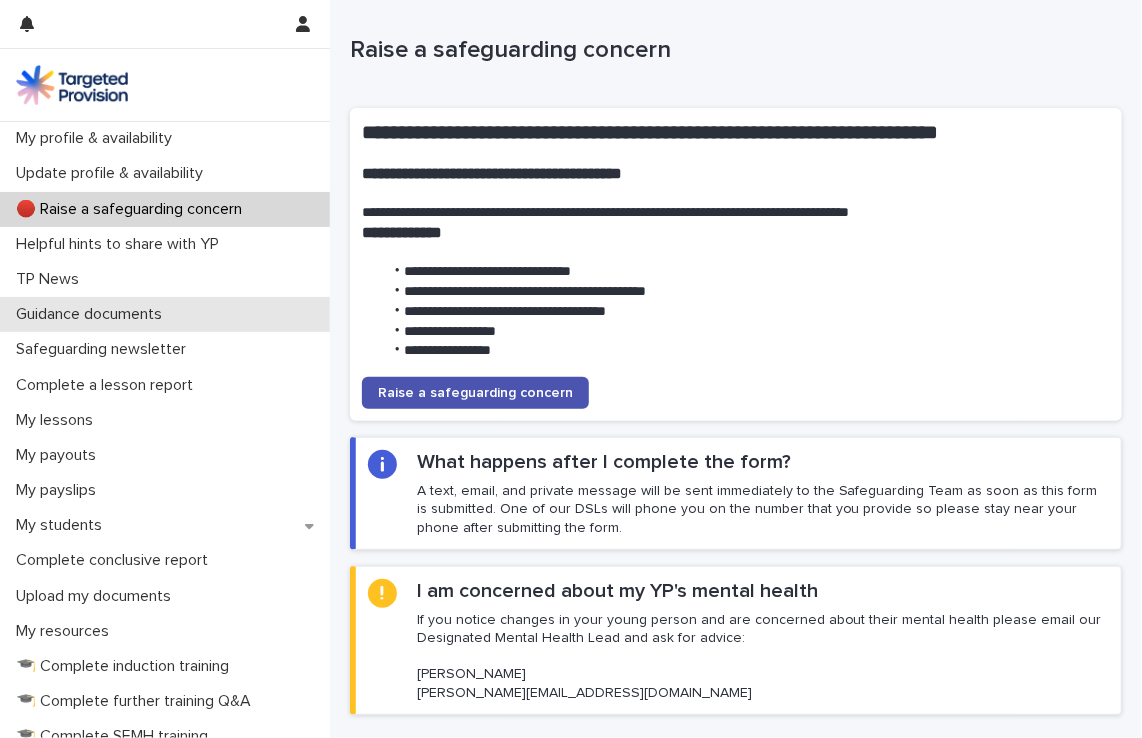 click on "Guidance documents" at bounding box center [93, 314] 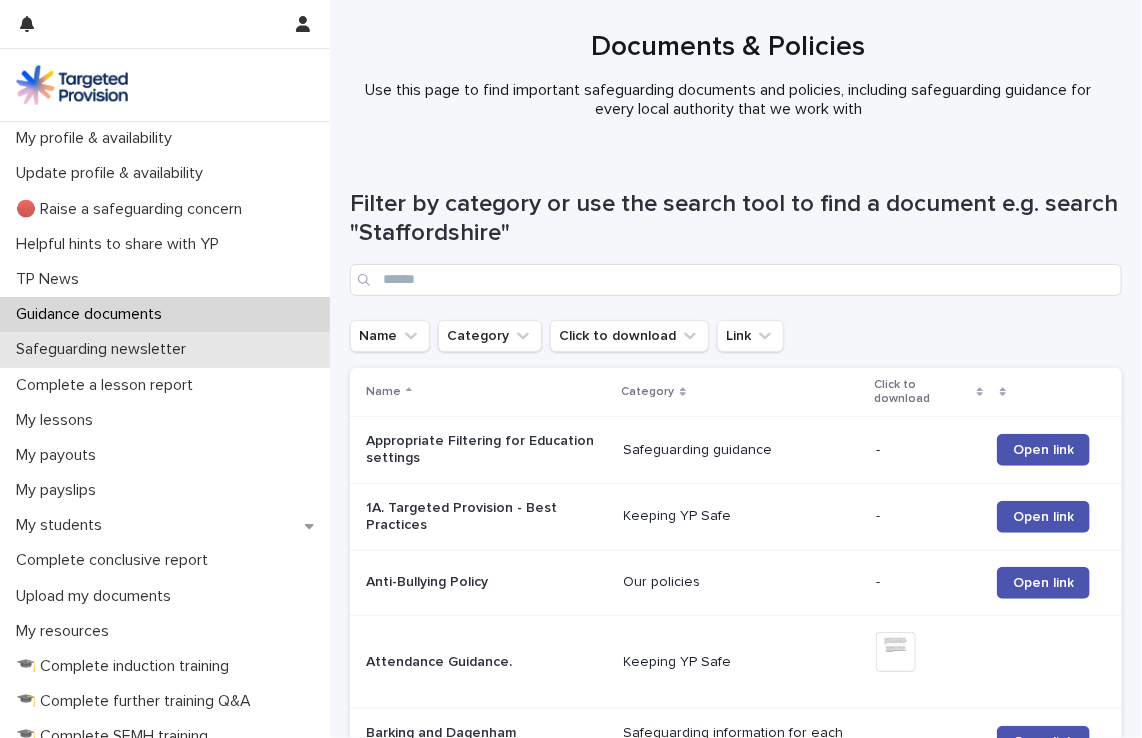 click on "Safeguarding newsletter" at bounding box center (105, 349) 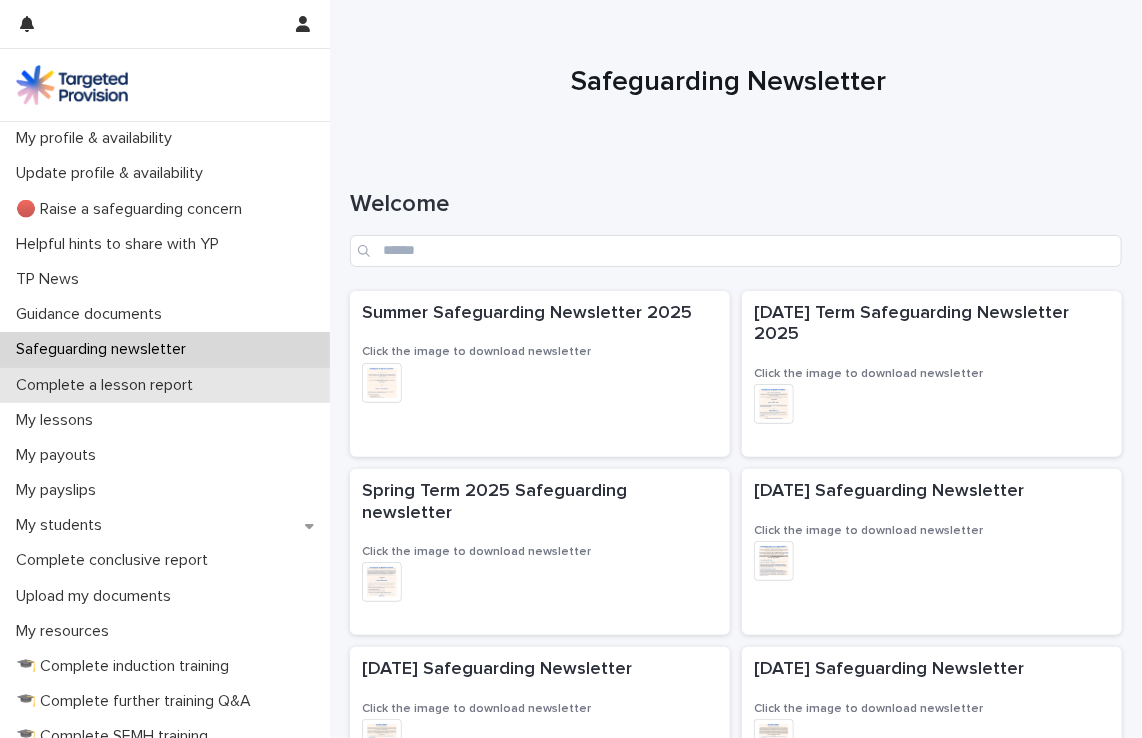 click on "Complete a lesson report" at bounding box center (165, 385) 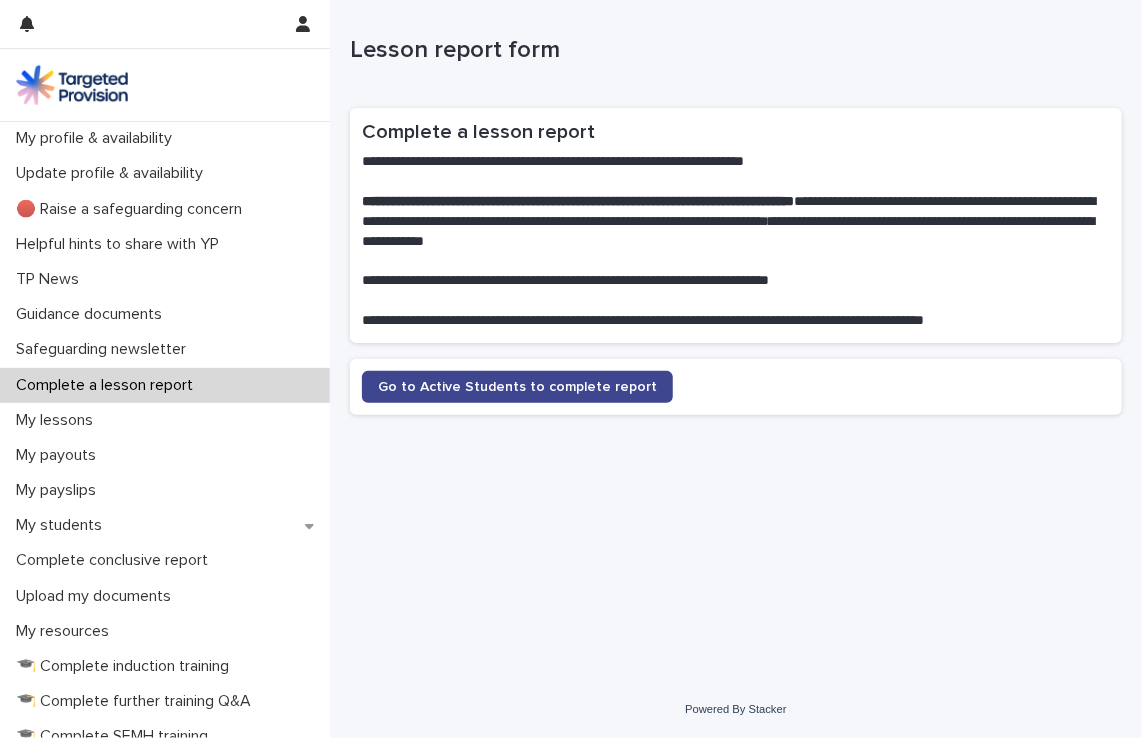 click on "Go to Active Students to complete report" at bounding box center (517, 387) 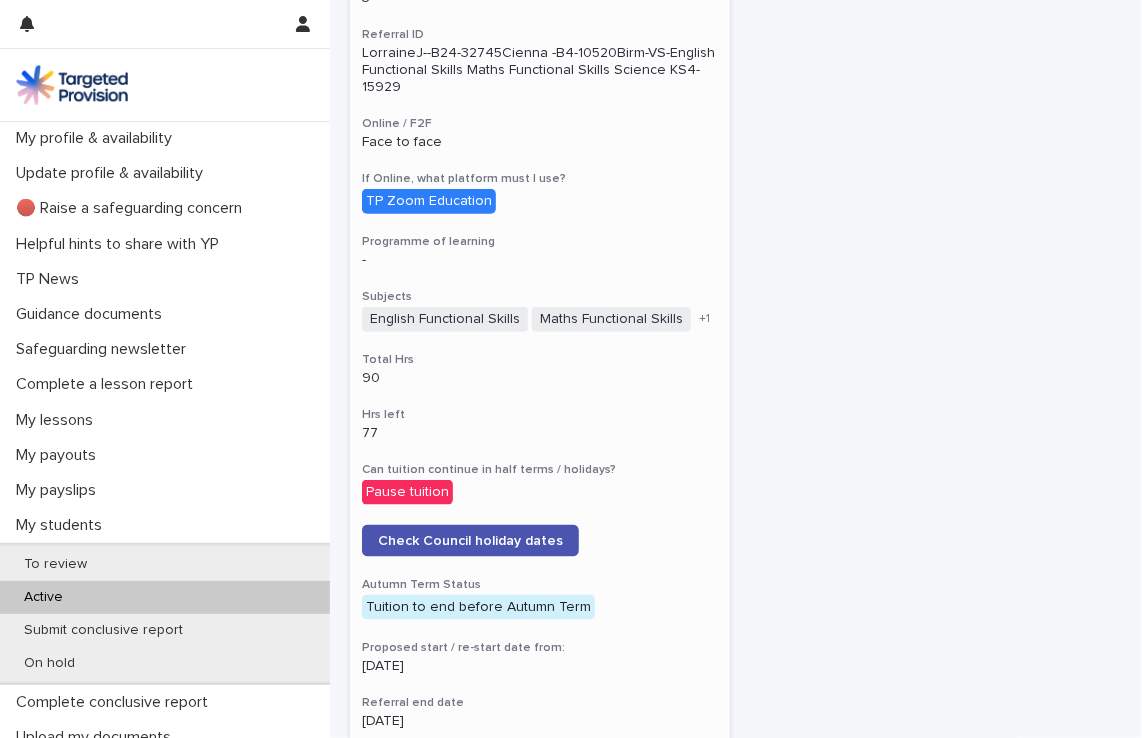 scroll, scrollTop: 680, scrollLeft: 0, axis: vertical 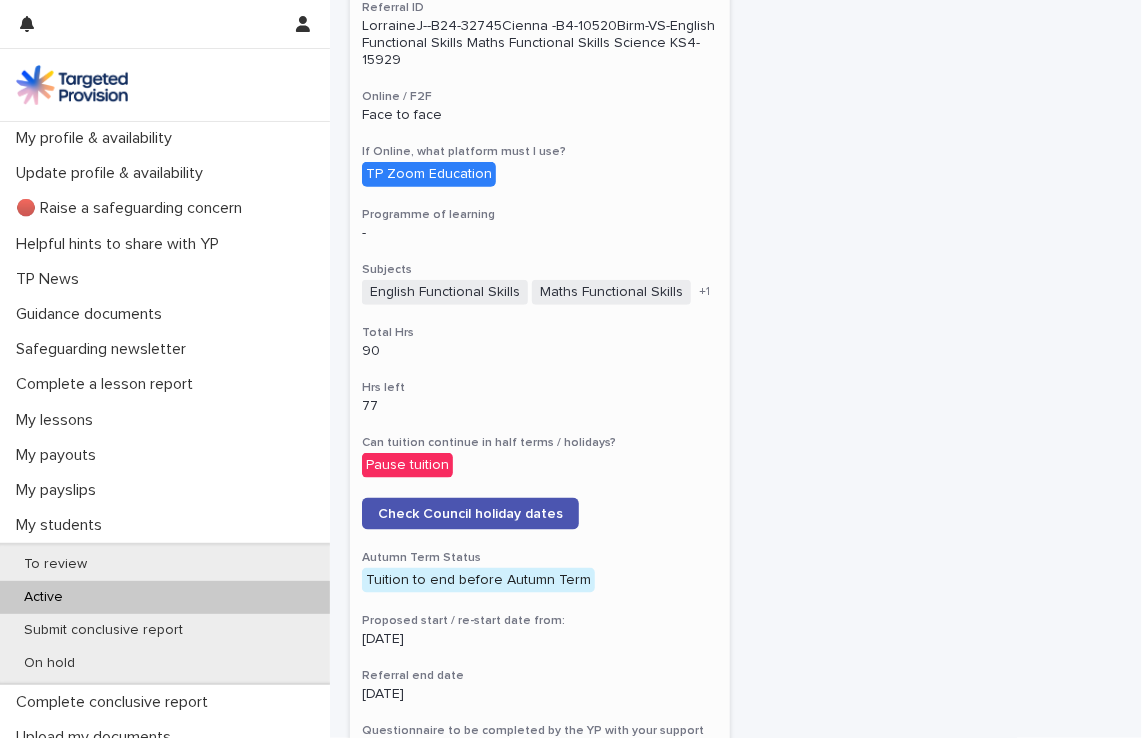 click on "Total Hrs" at bounding box center [540, 333] 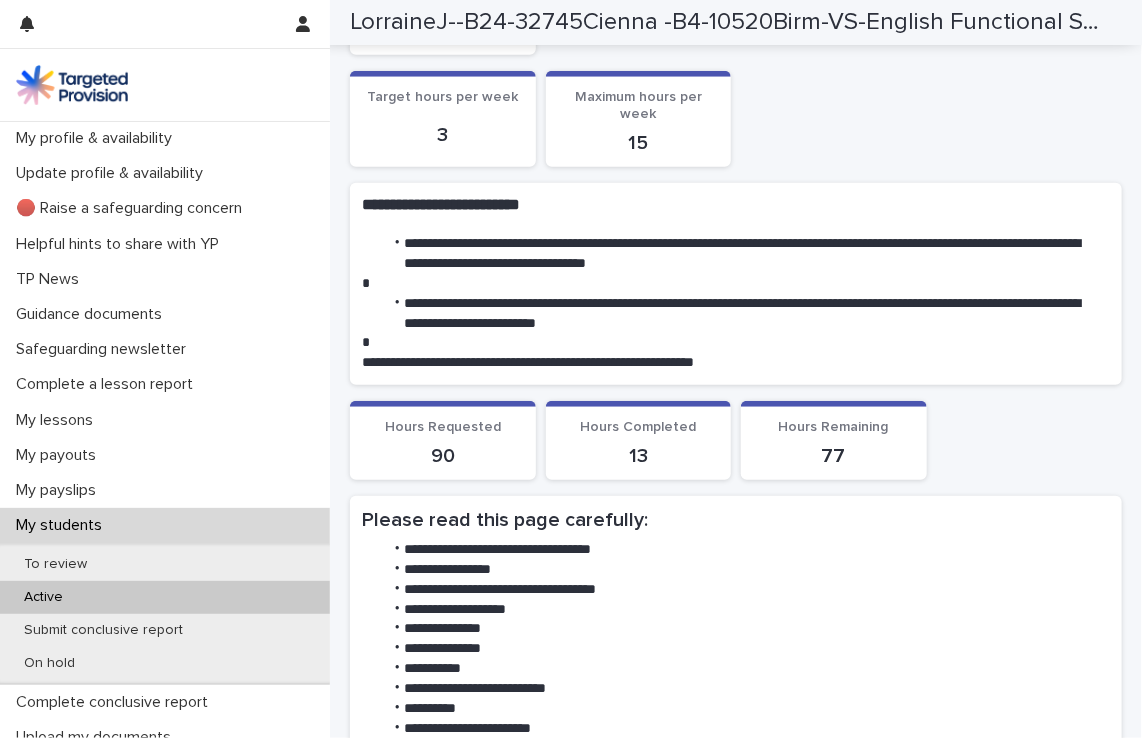 scroll, scrollTop: 520, scrollLeft: 0, axis: vertical 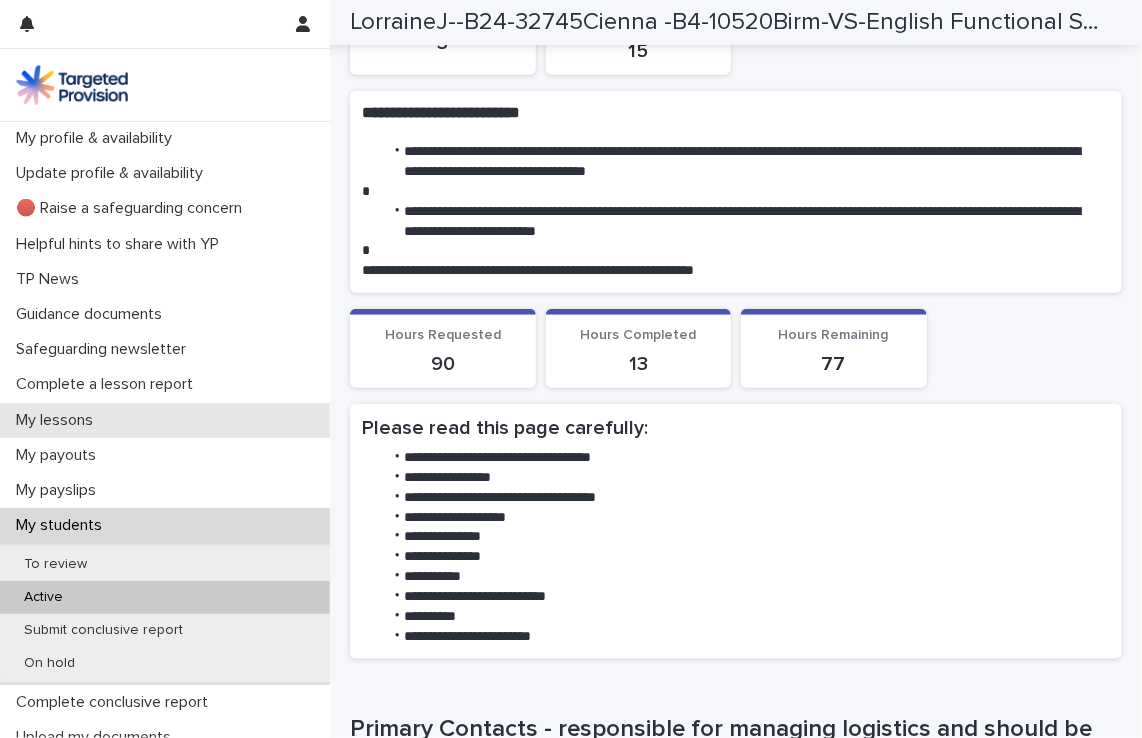 click on "My lessons" at bounding box center (58, 420) 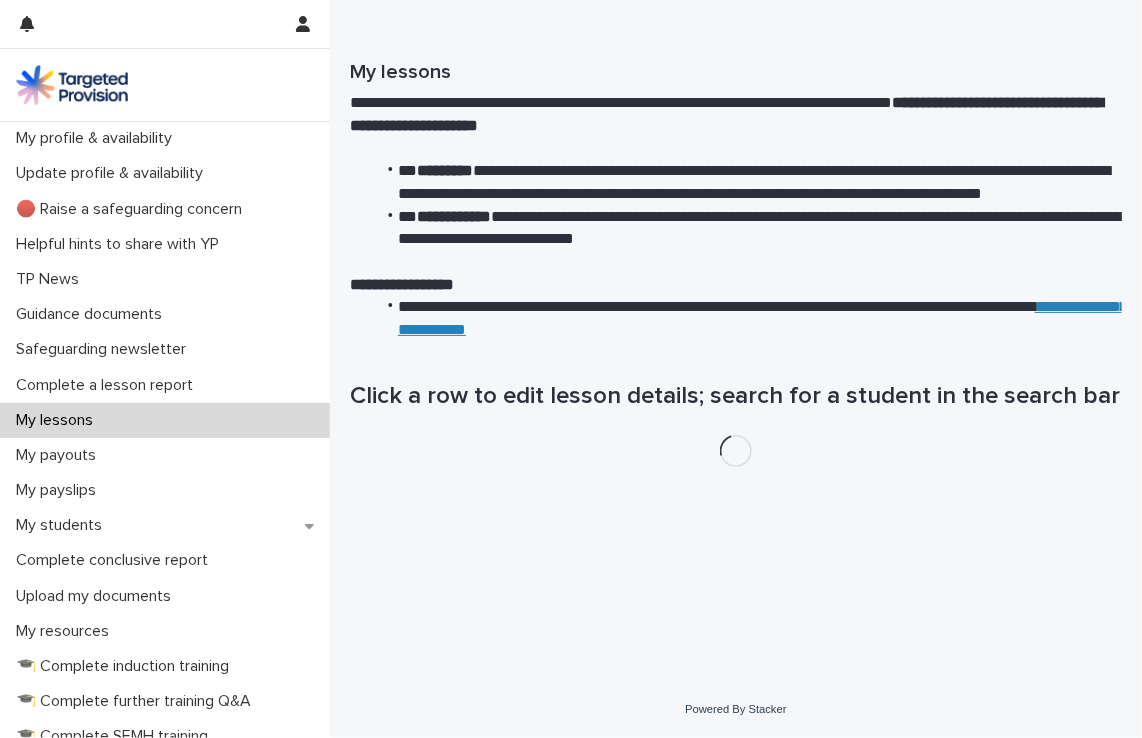 scroll, scrollTop: 0, scrollLeft: 0, axis: both 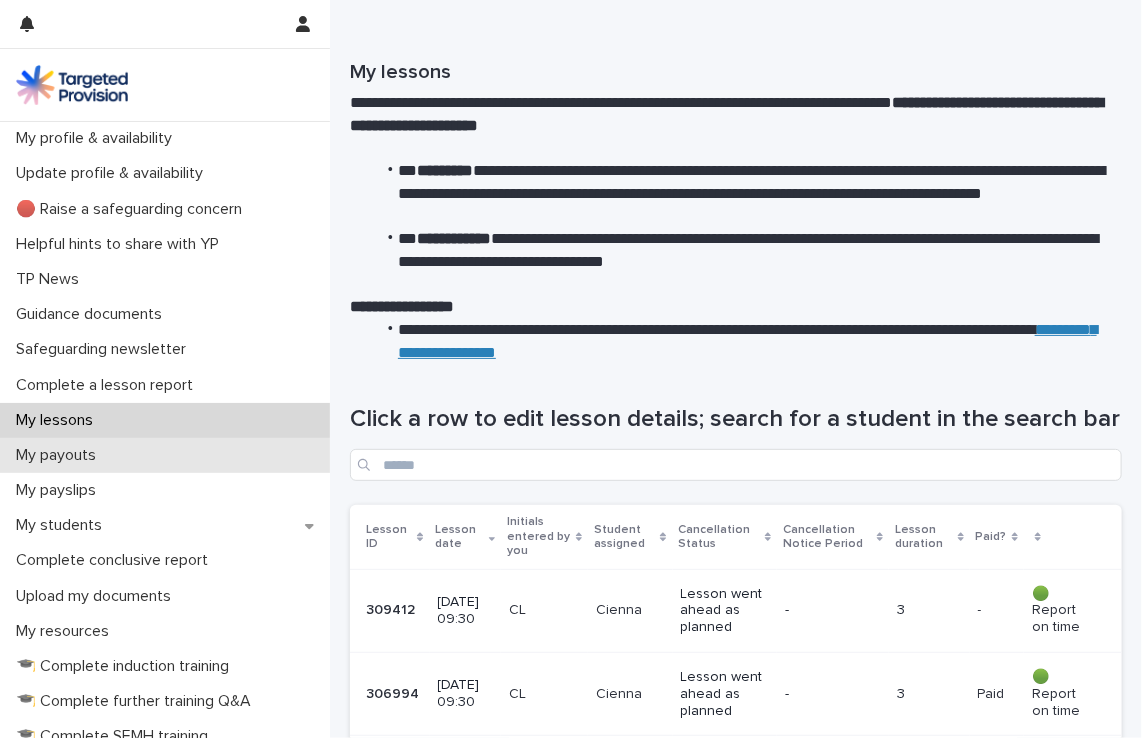 click on "My payouts" at bounding box center (60, 455) 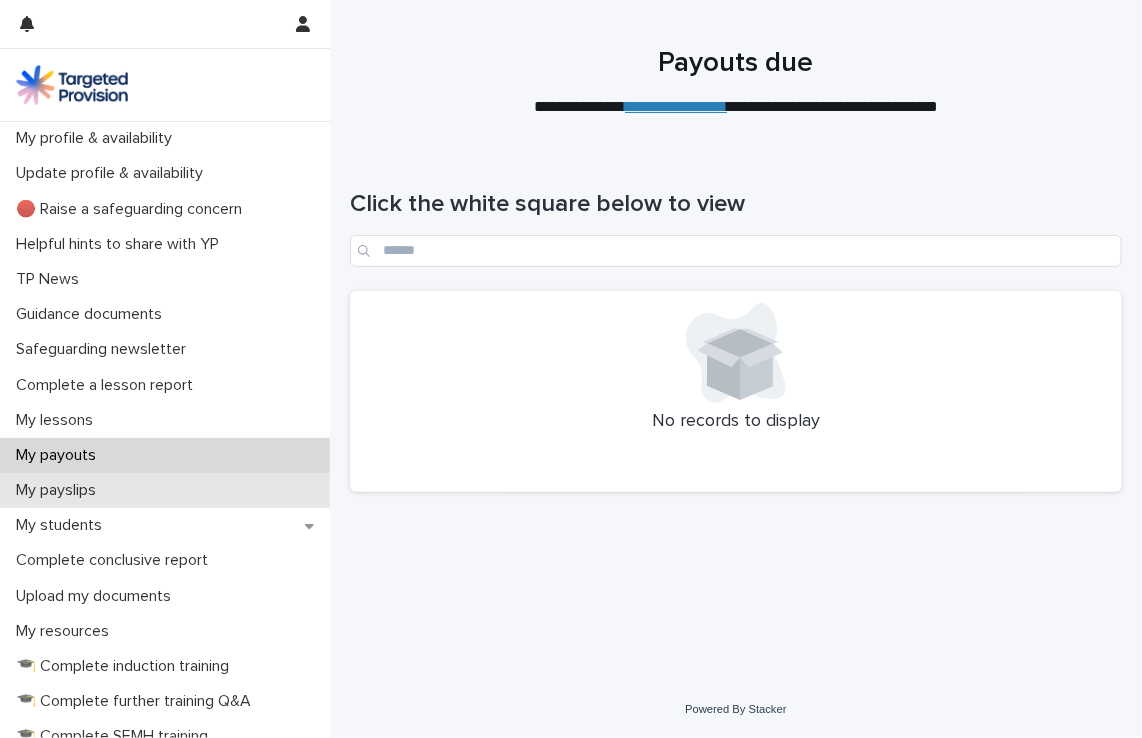 click on "My payslips" at bounding box center [60, 490] 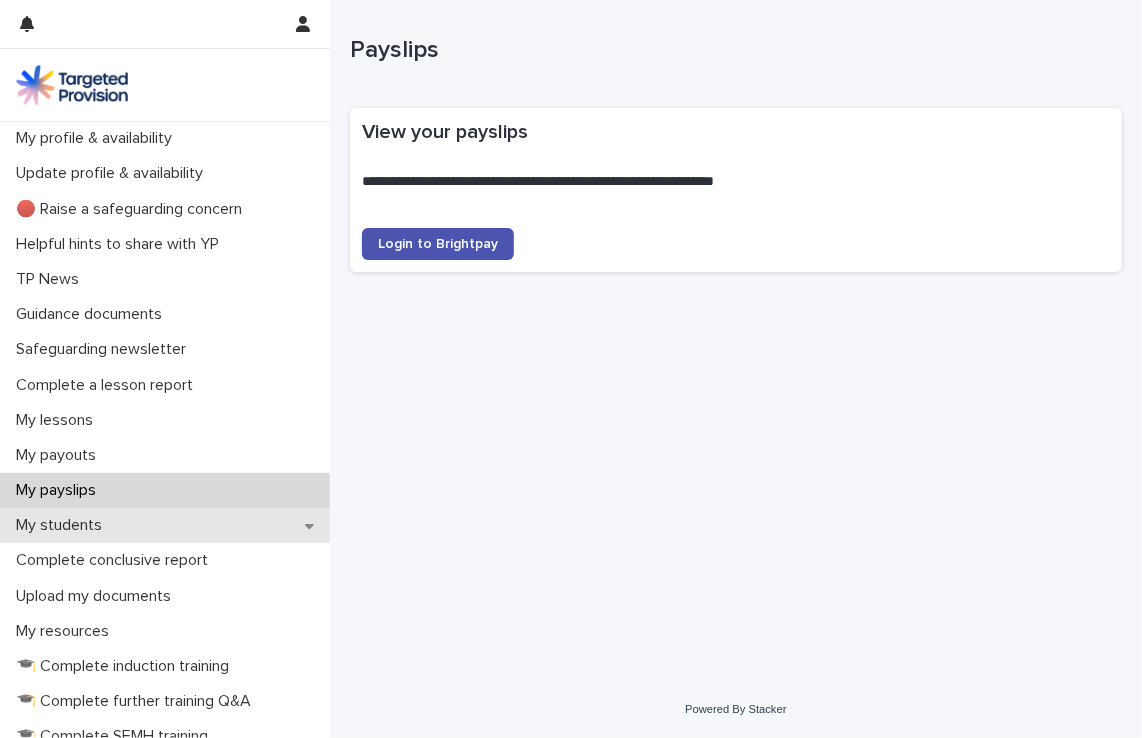 click on "My students" at bounding box center [63, 525] 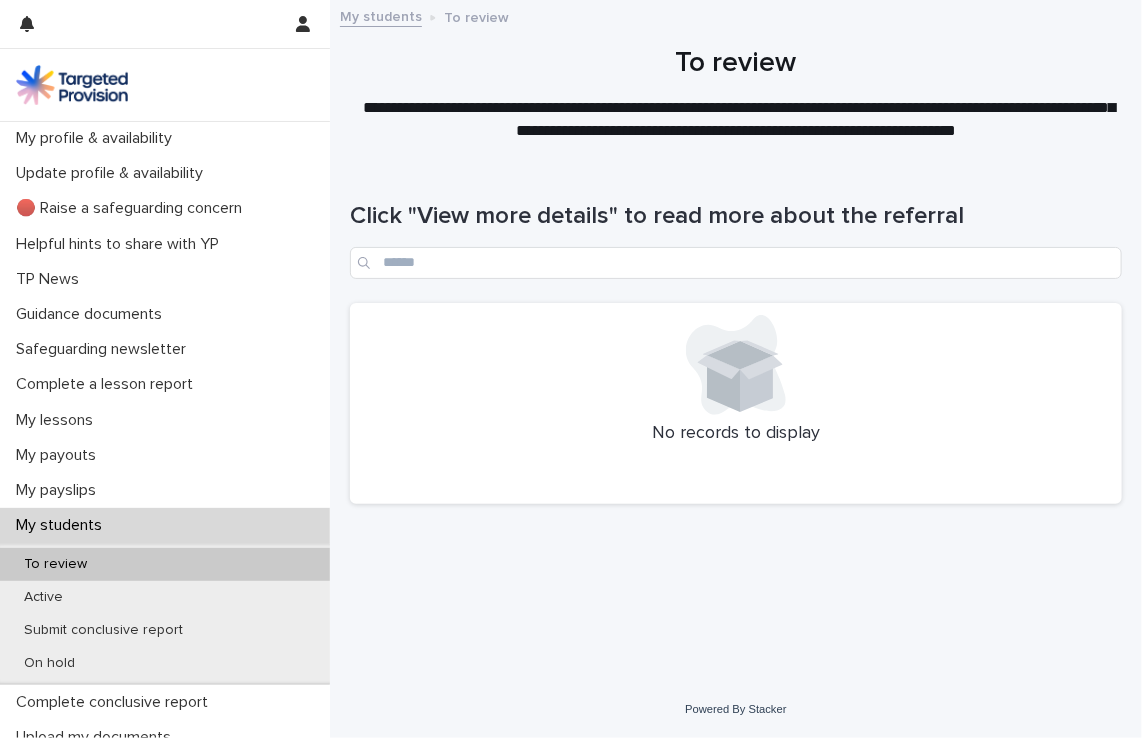 click on "To review" at bounding box center [55, 564] 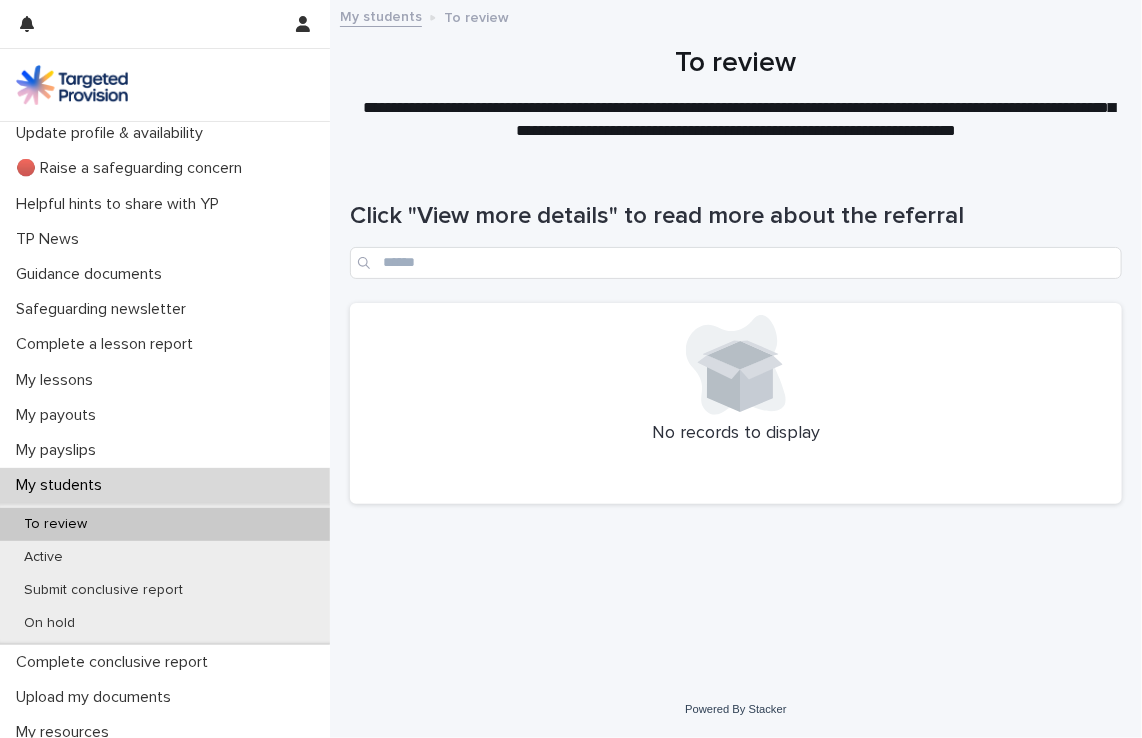 scroll, scrollTop: 80, scrollLeft: 0, axis: vertical 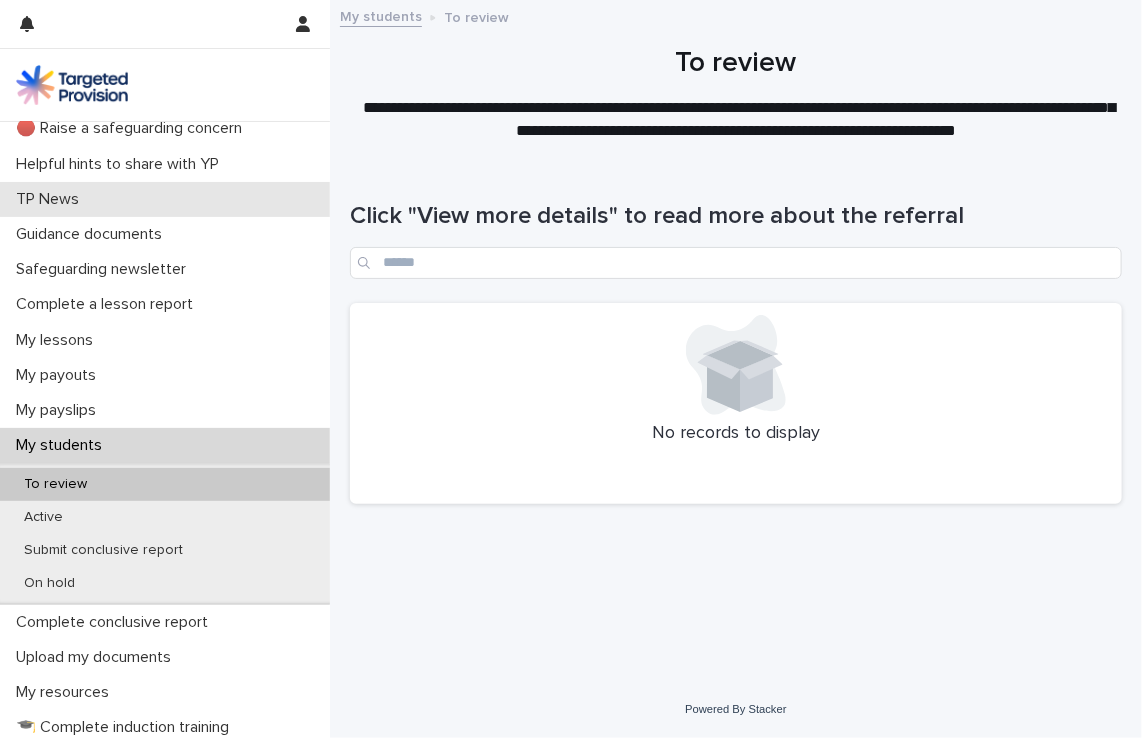 click on "TP News" at bounding box center (51, 199) 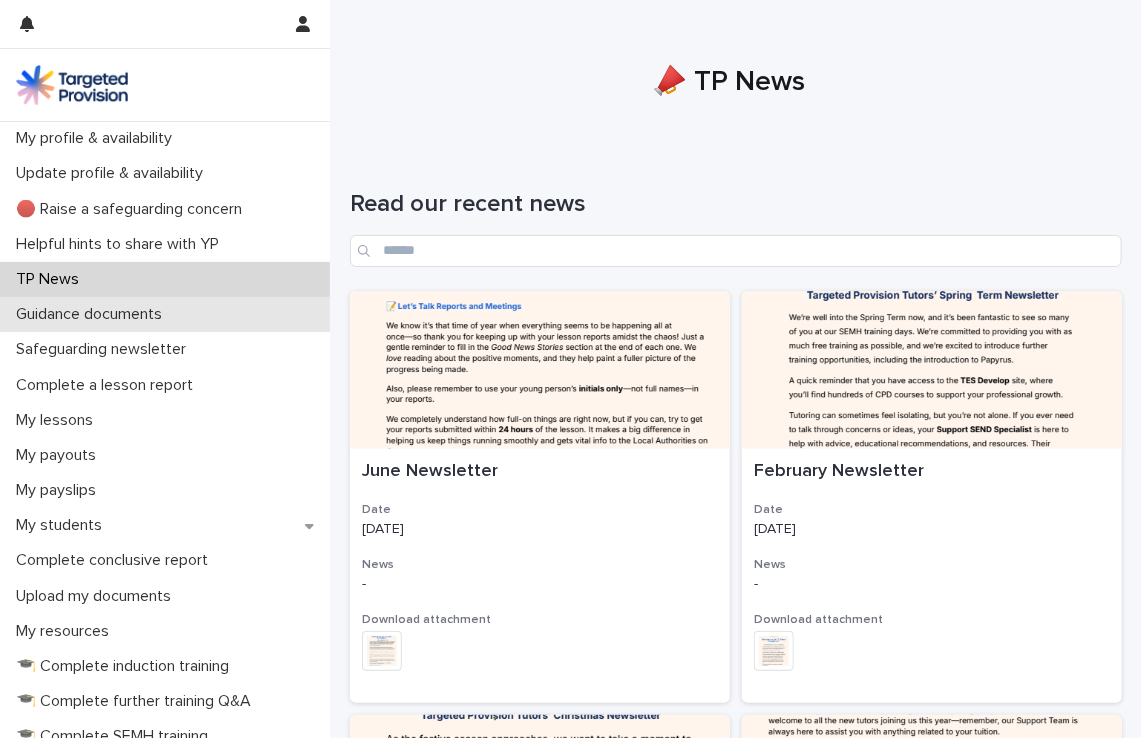click on "Guidance documents" at bounding box center [93, 314] 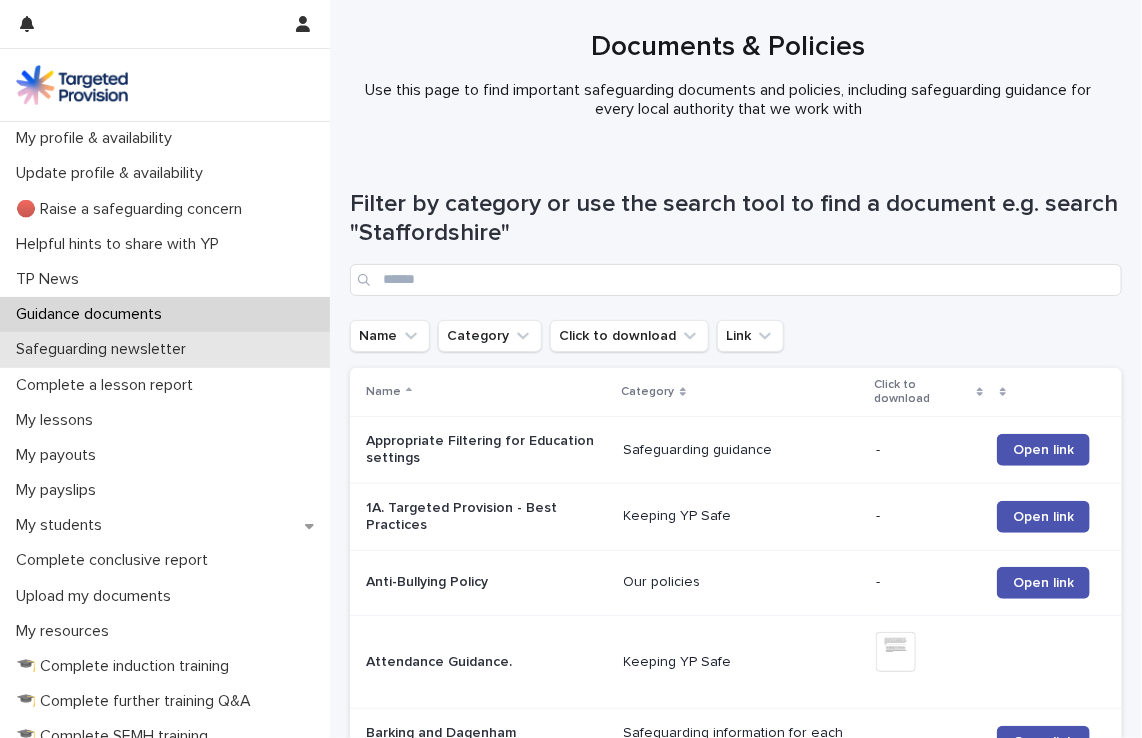 click on "Safeguarding newsletter" at bounding box center [105, 349] 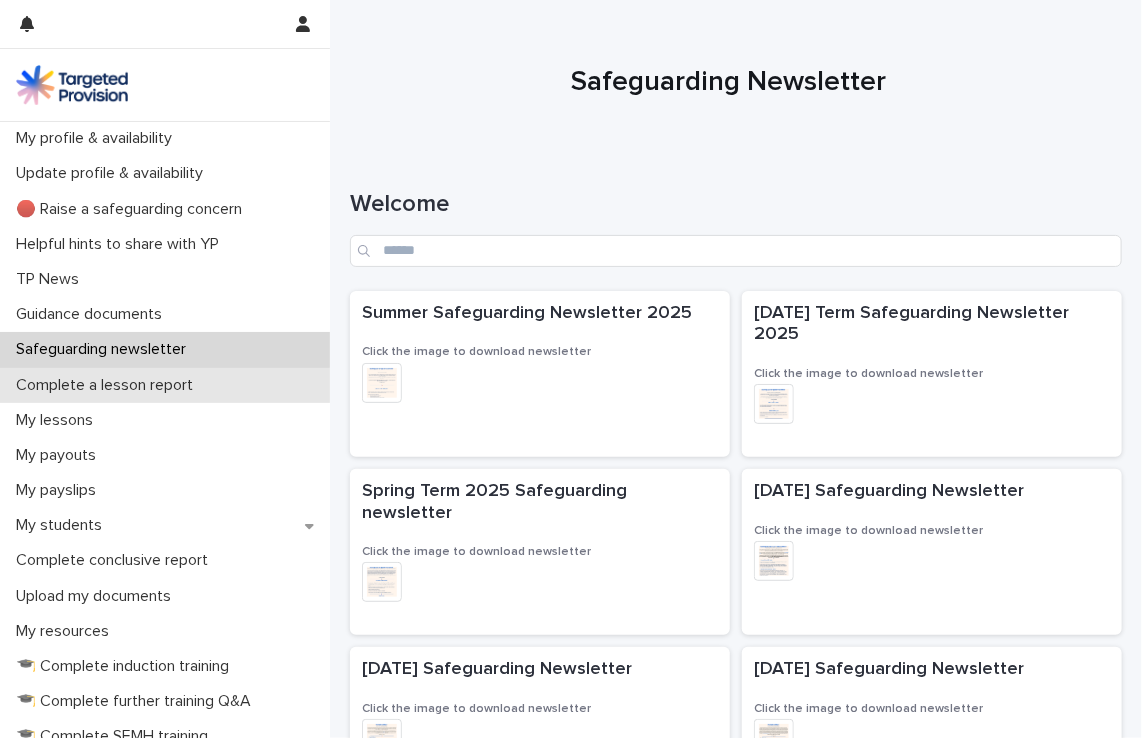 click on "Complete a lesson report" at bounding box center [165, 385] 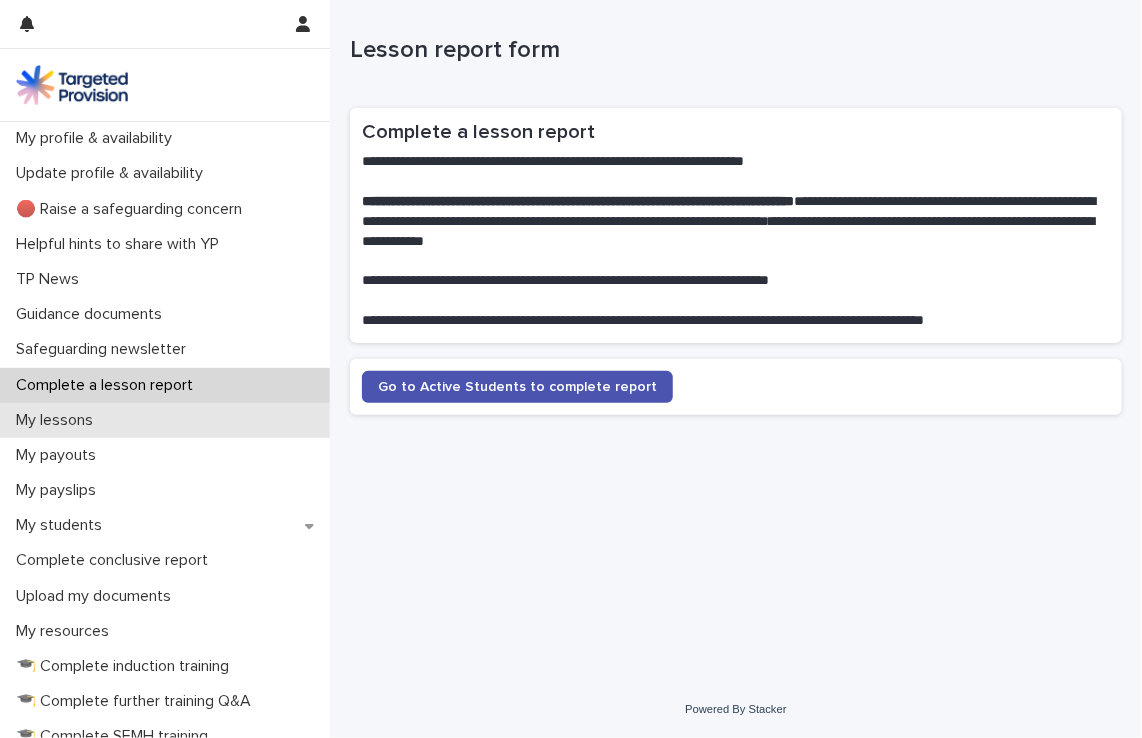 click on "My lessons" at bounding box center (58, 420) 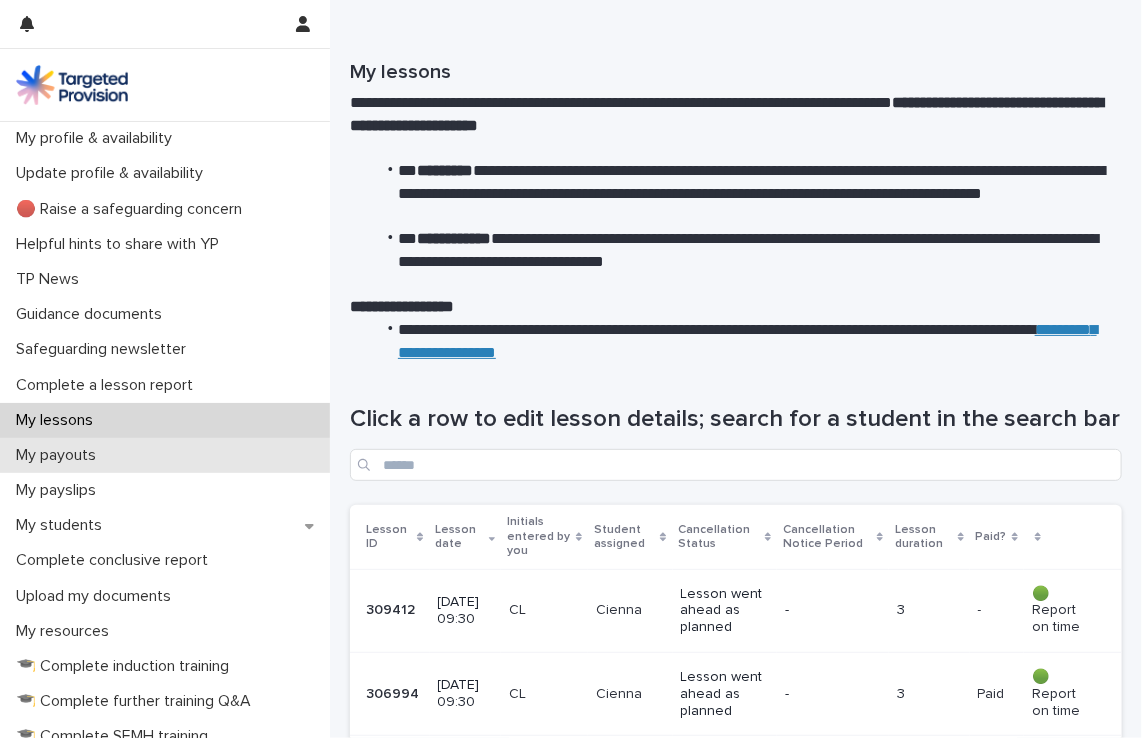 click on "My payouts" at bounding box center (165, 455) 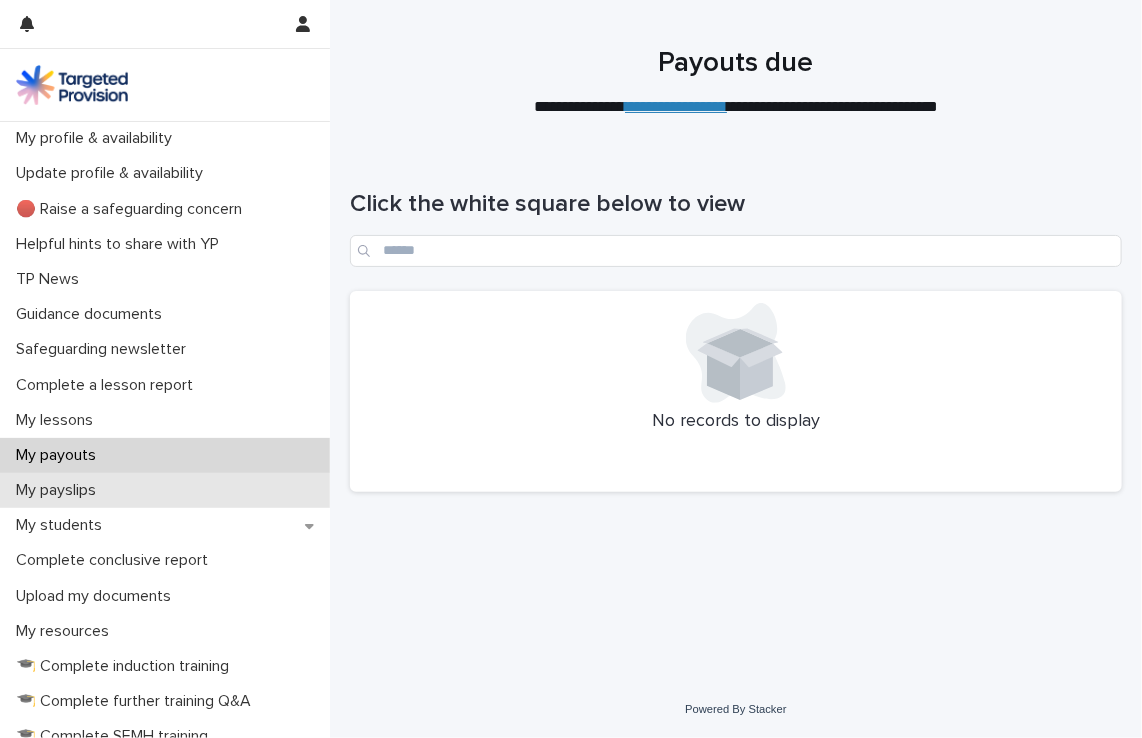 click on "My payslips" at bounding box center [60, 490] 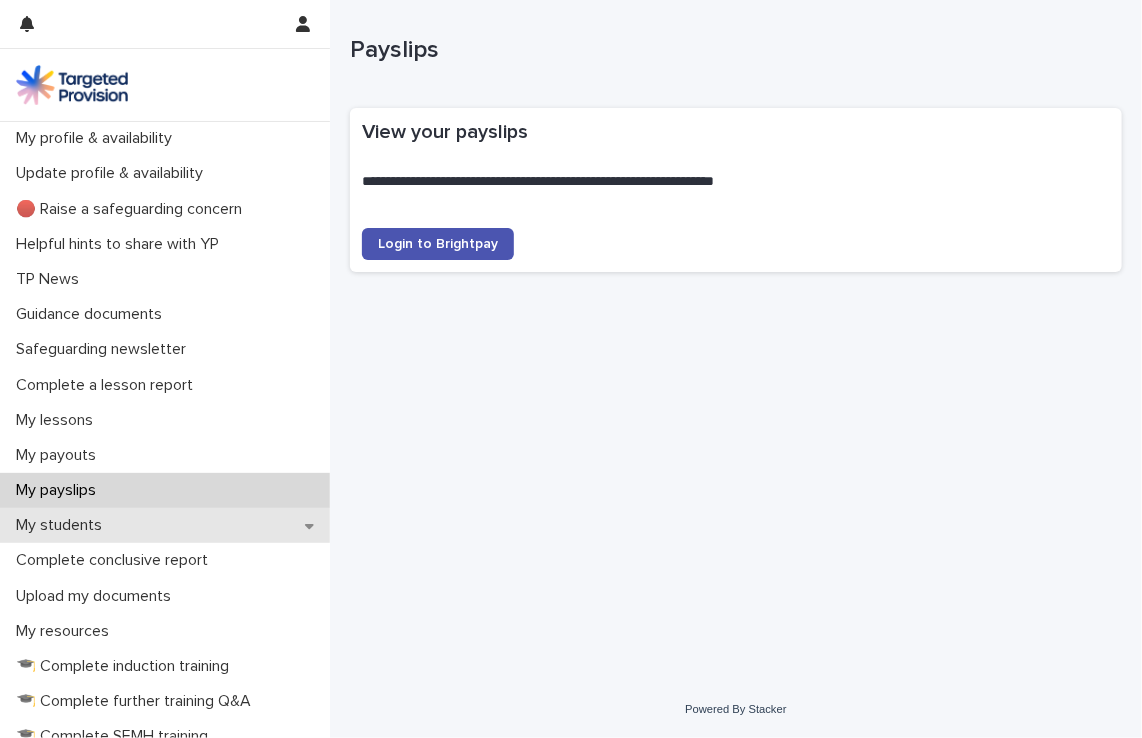 click on "My students" at bounding box center [63, 525] 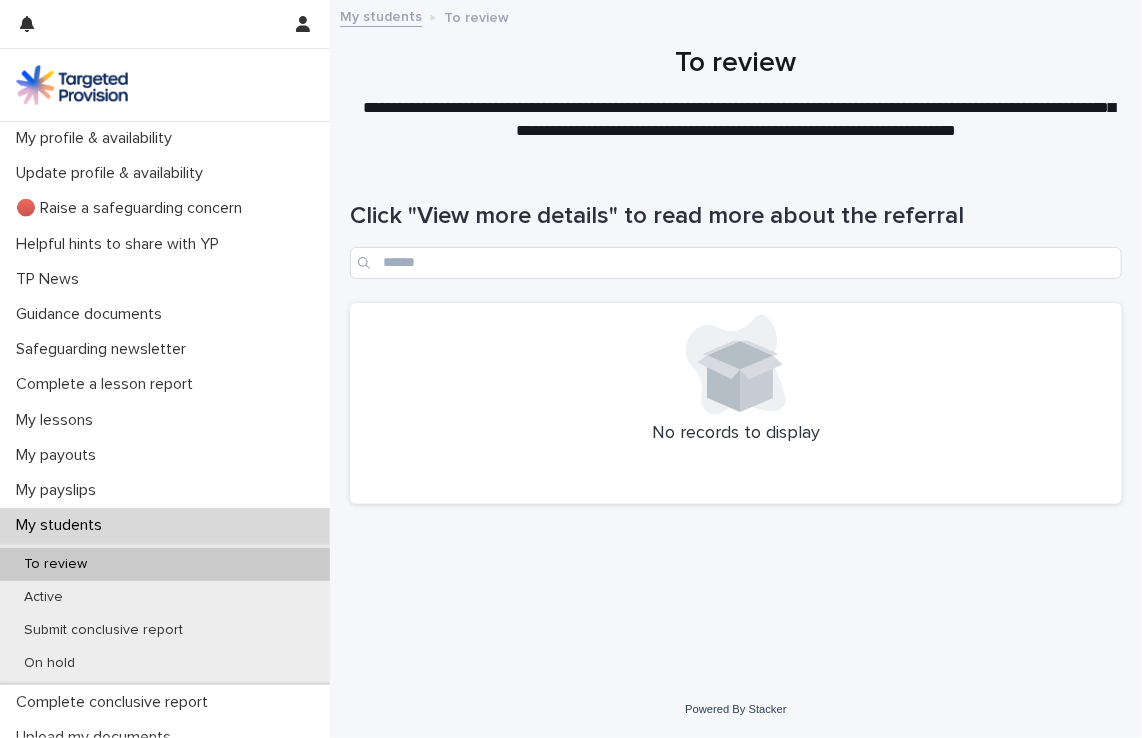 click on "To review" at bounding box center (55, 564) 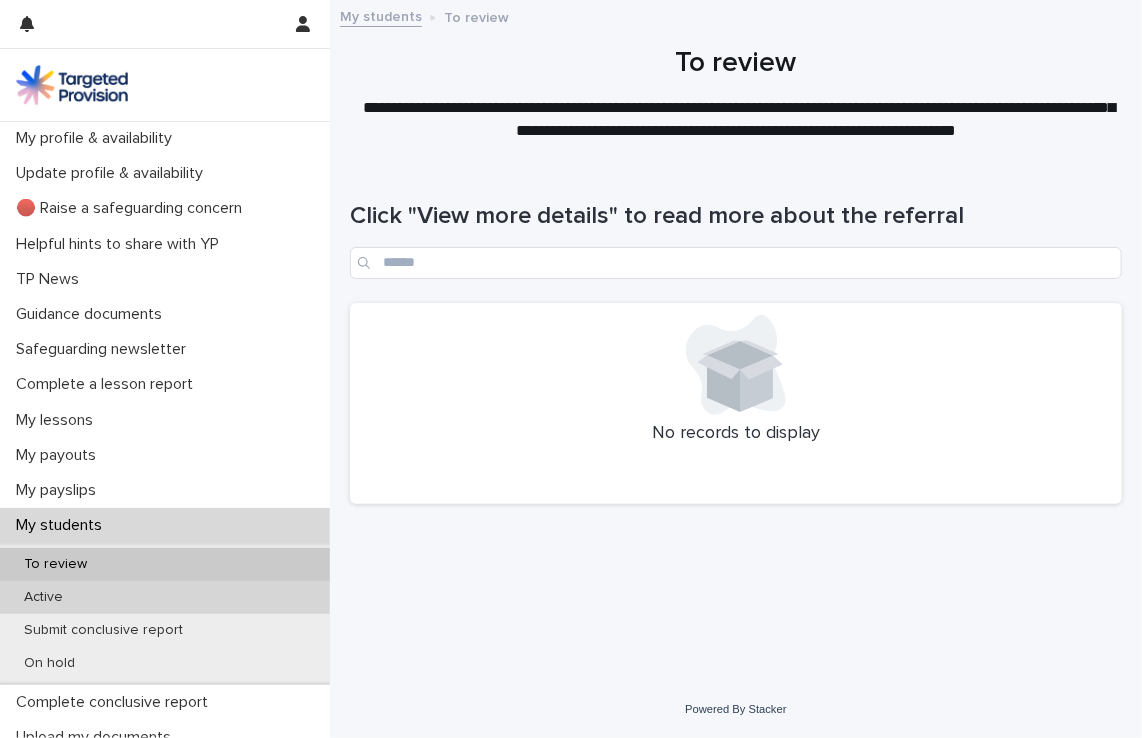 click on "Active" at bounding box center [43, 597] 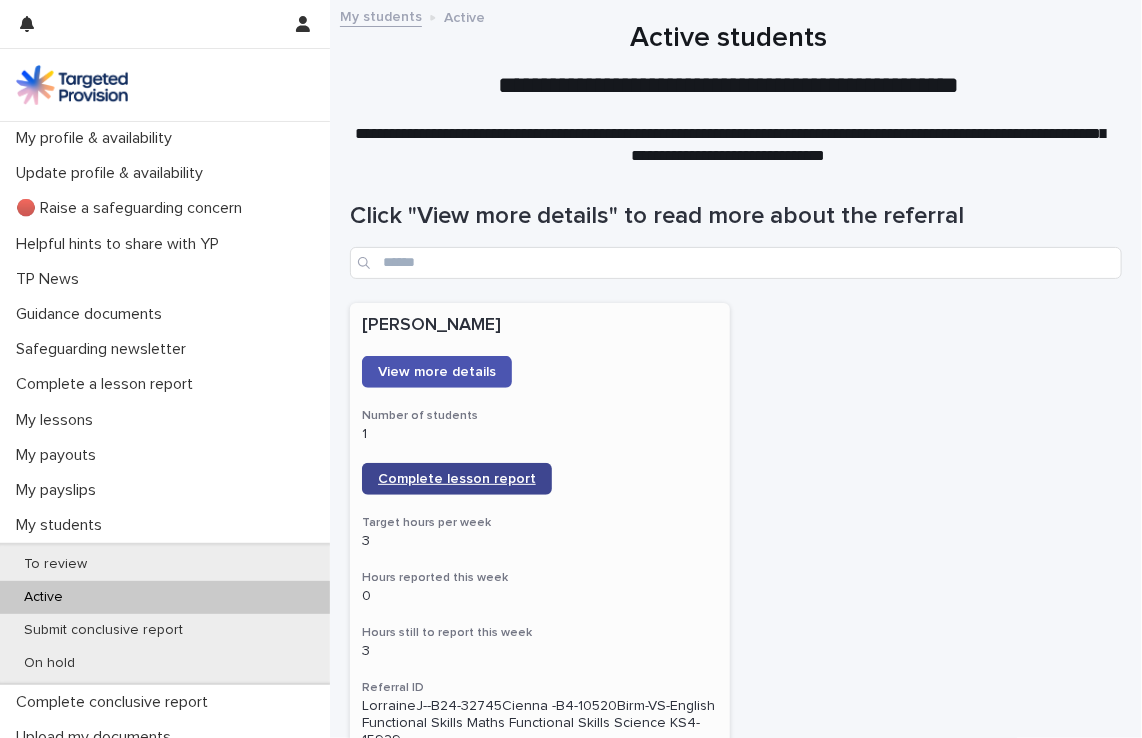 click on "Complete lesson report" at bounding box center (457, 479) 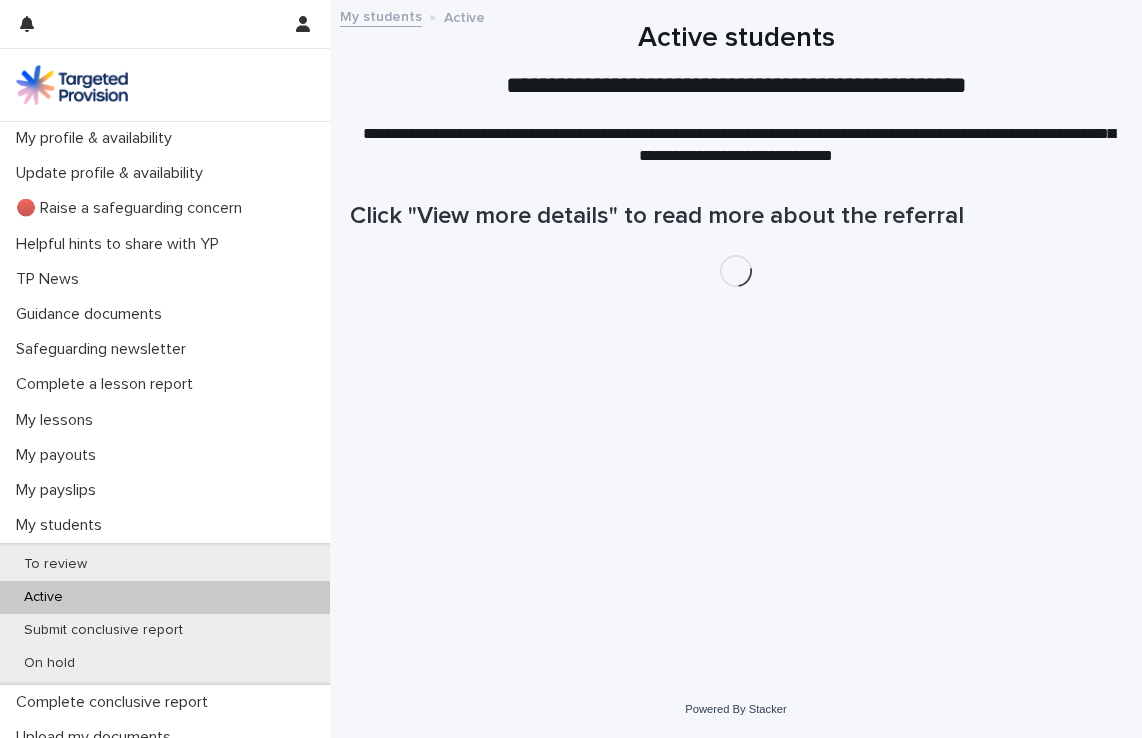 scroll, scrollTop: 0, scrollLeft: 0, axis: both 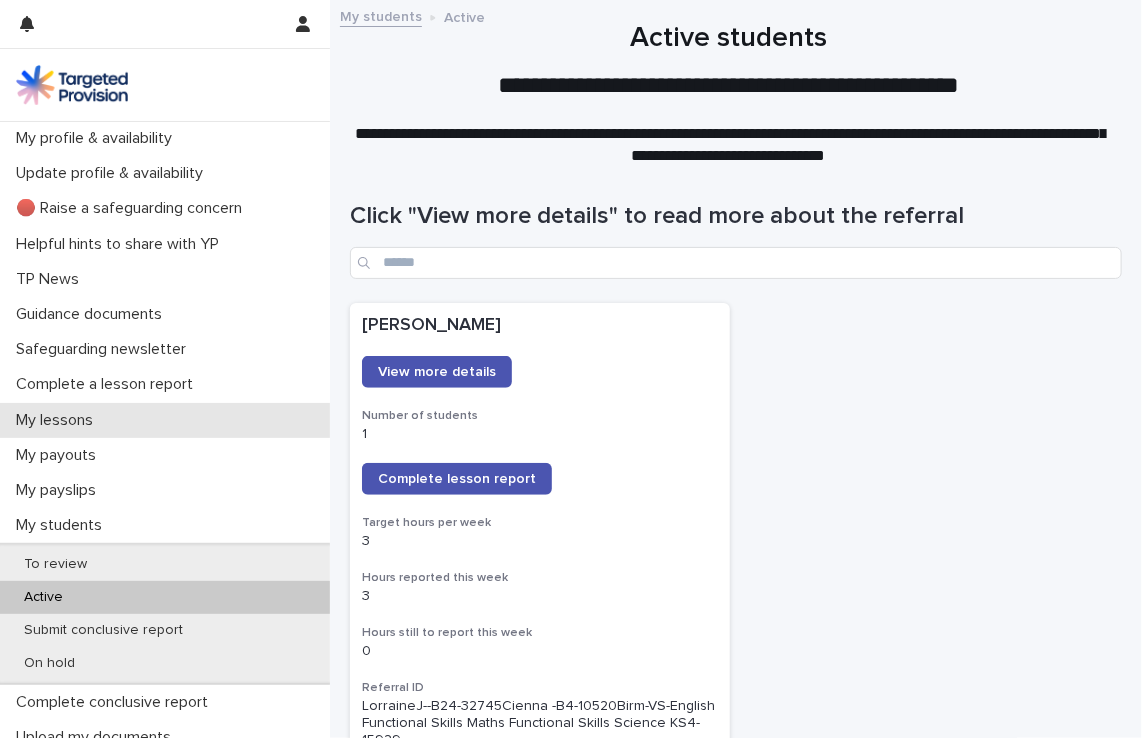 click on "My lessons" at bounding box center [165, 420] 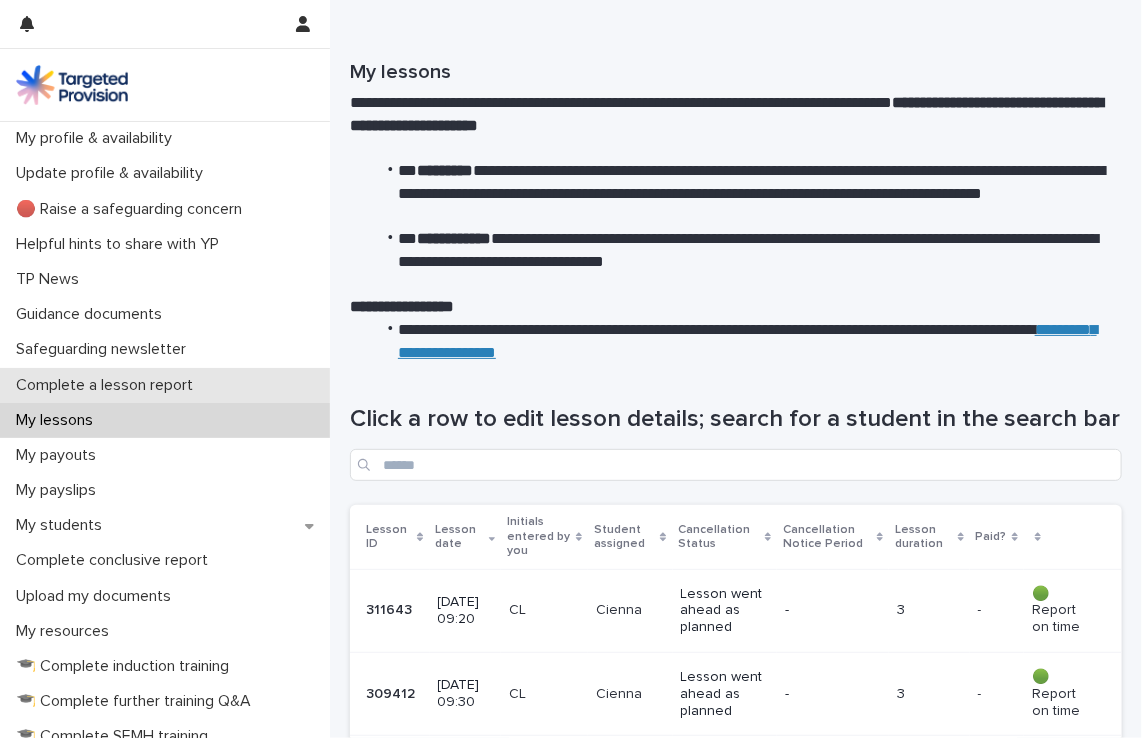 click on "Complete a lesson report" at bounding box center [108, 385] 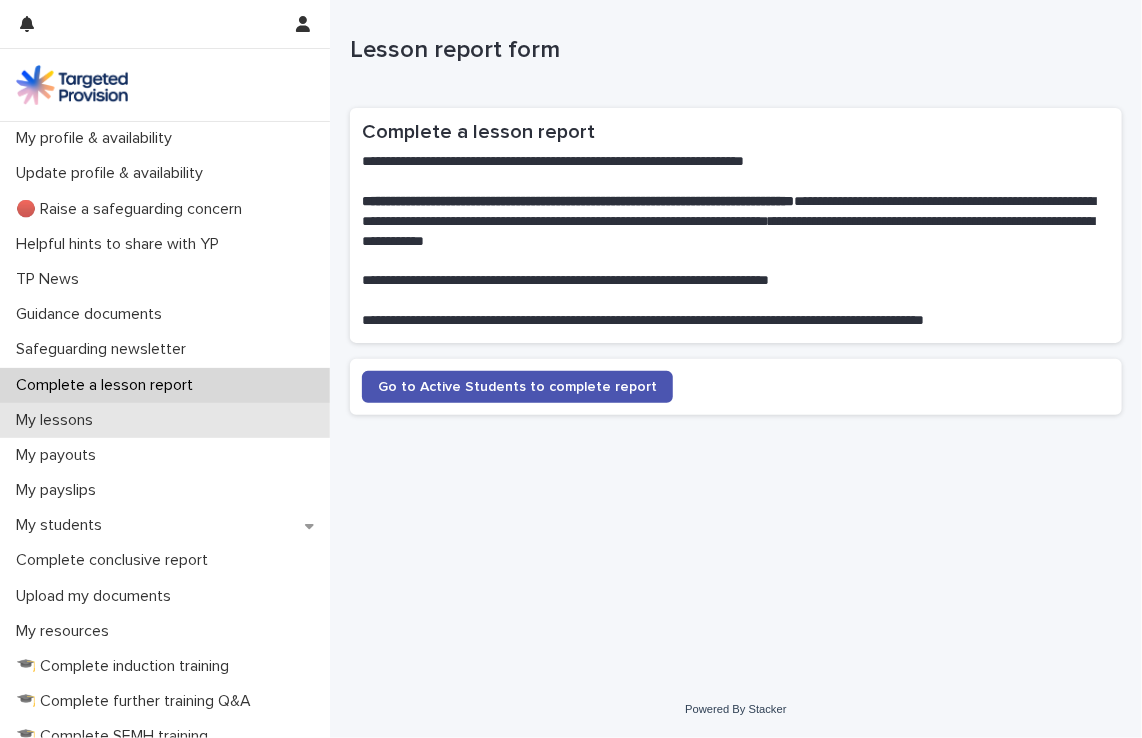 click on "My lessons" at bounding box center (58, 420) 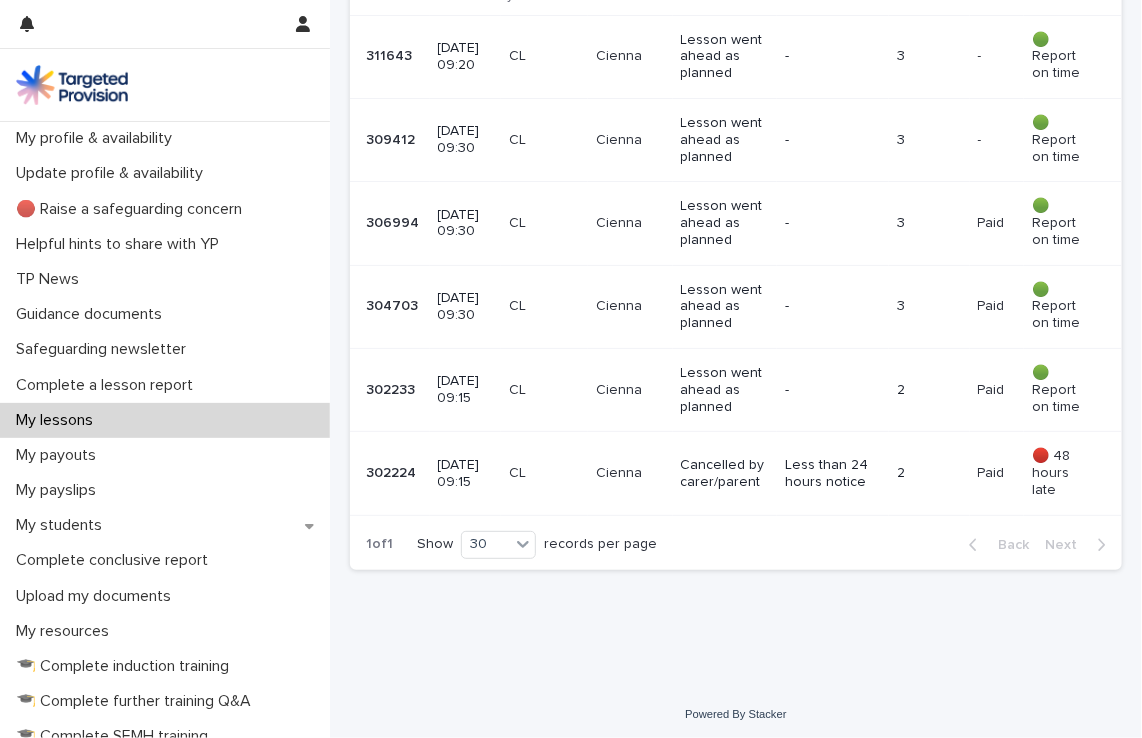 scroll, scrollTop: 556, scrollLeft: 0, axis: vertical 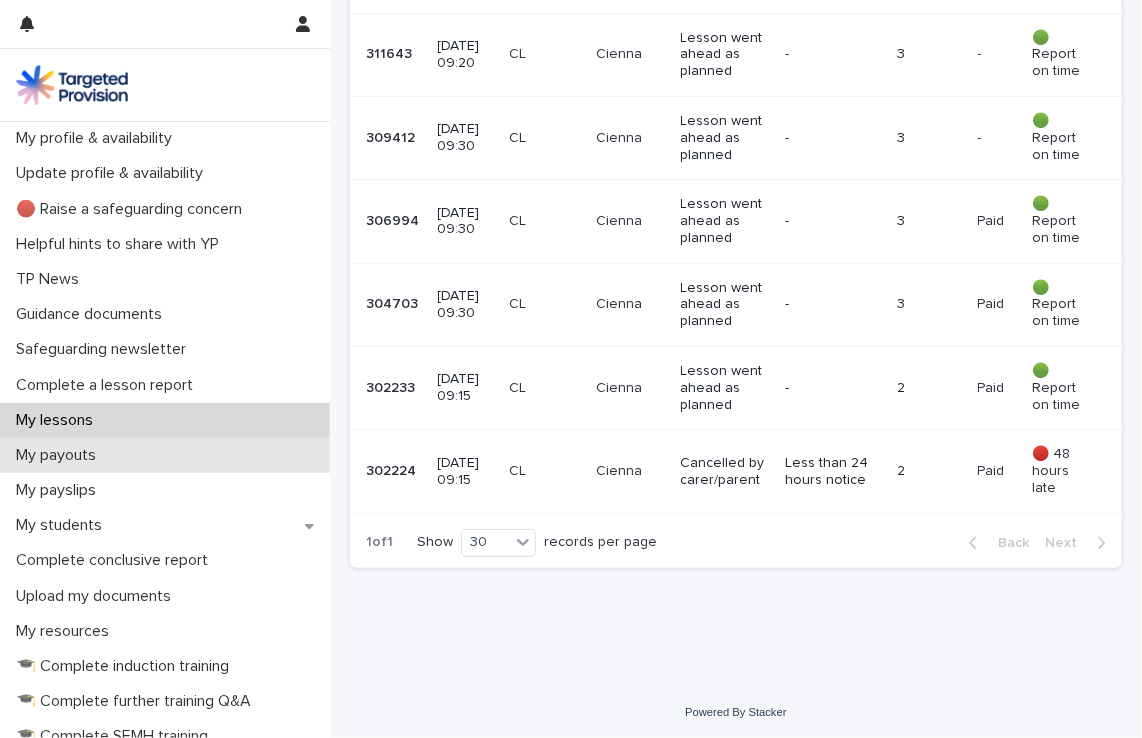 click on "My payouts" at bounding box center [60, 455] 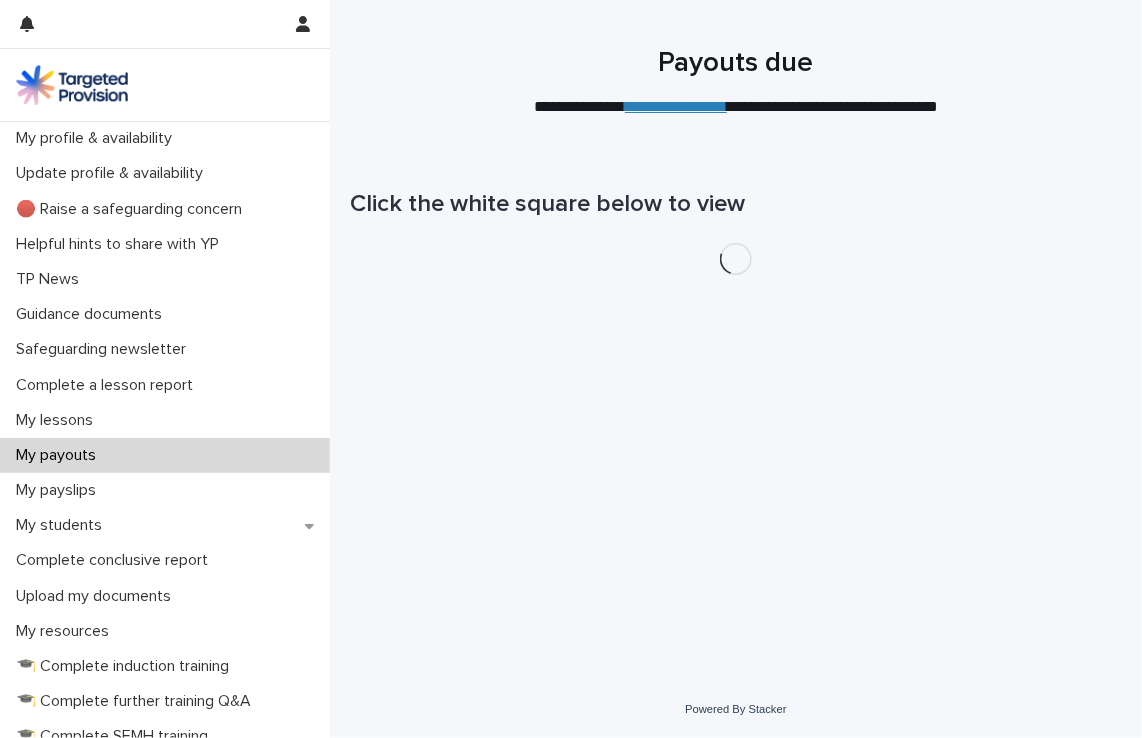 scroll, scrollTop: 0, scrollLeft: 0, axis: both 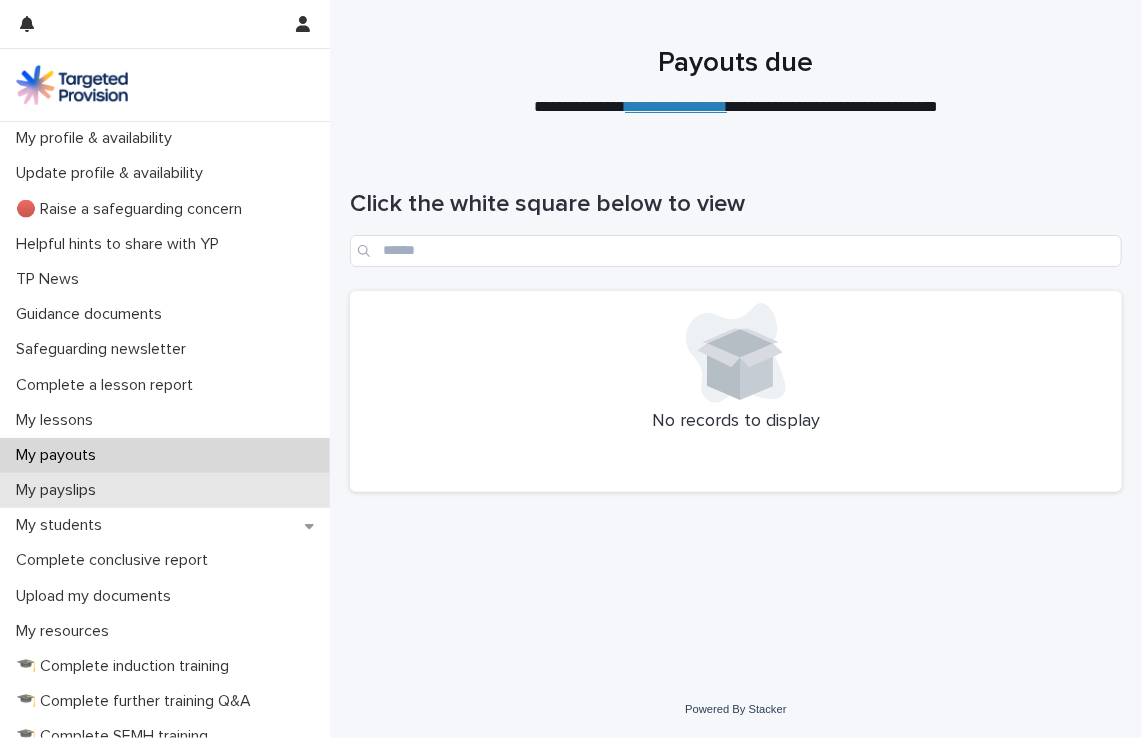 click on "My payslips" at bounding box center [165, 490] 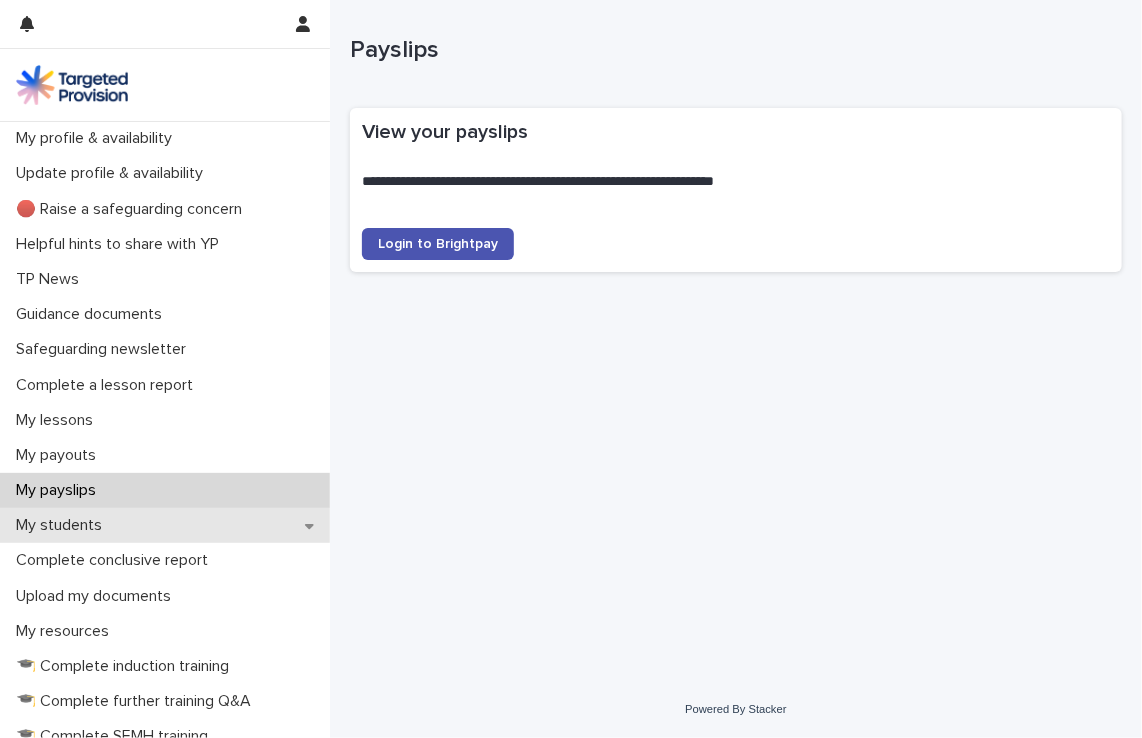 click on "My students" at bounding box center [63, 525] 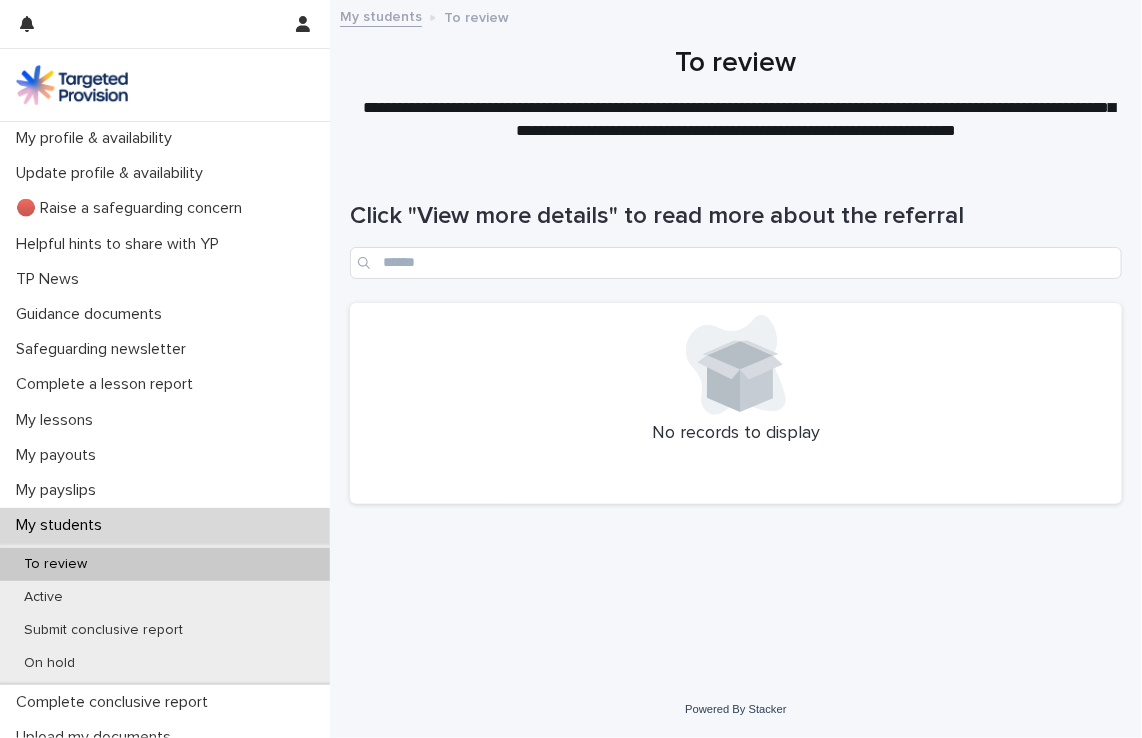 click on "To review" at bounding box center (55, 564) 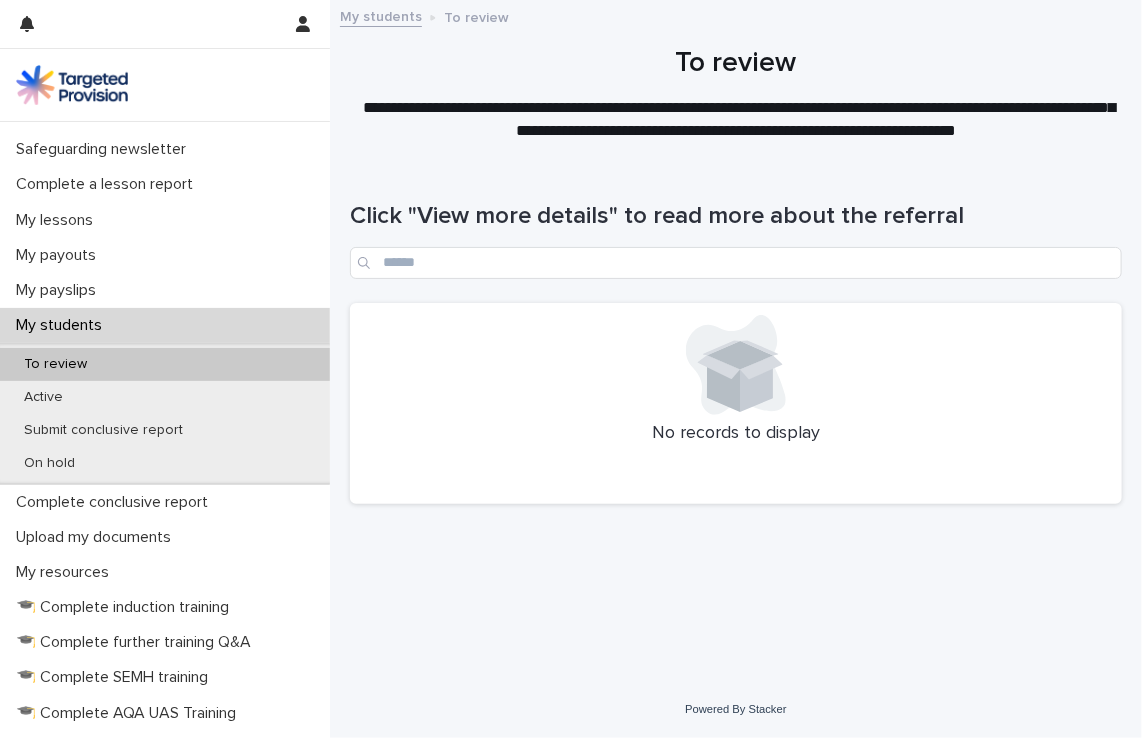 scroll, scrollTop: 240, scrollLeft: 0, axis: vertical 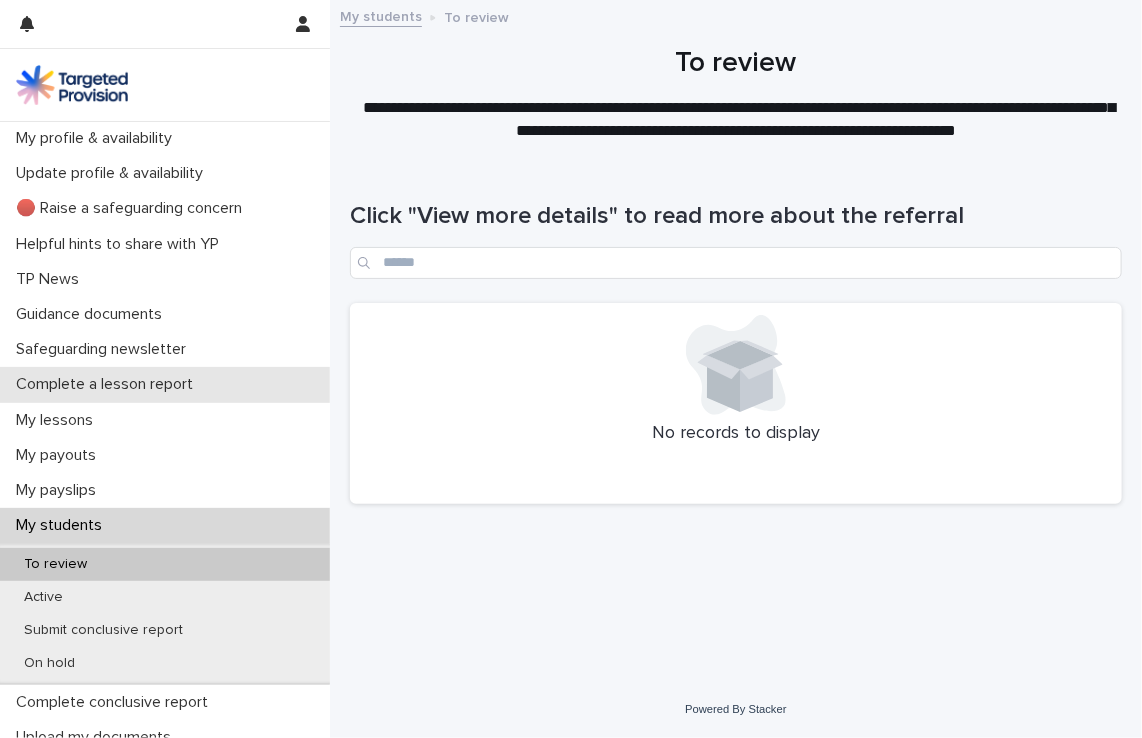 click on "Complete a lesson report" at bounding box center [108, 384] 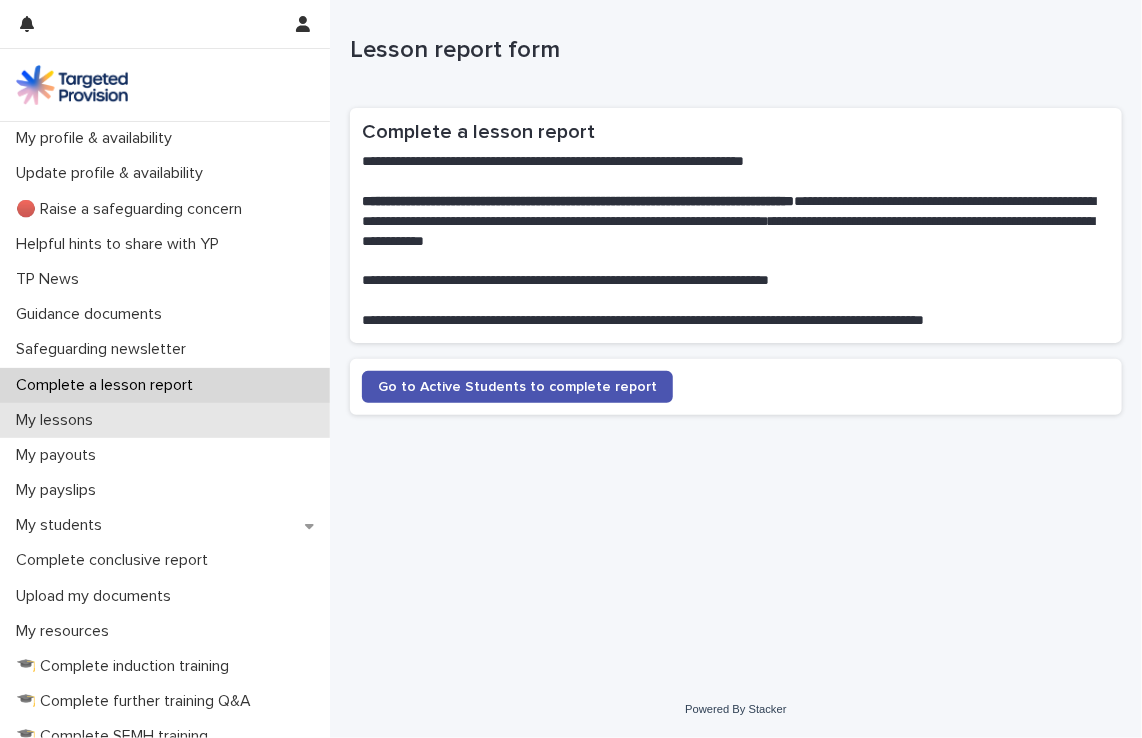 click on "My lessons" at bounding box center (58, 420) 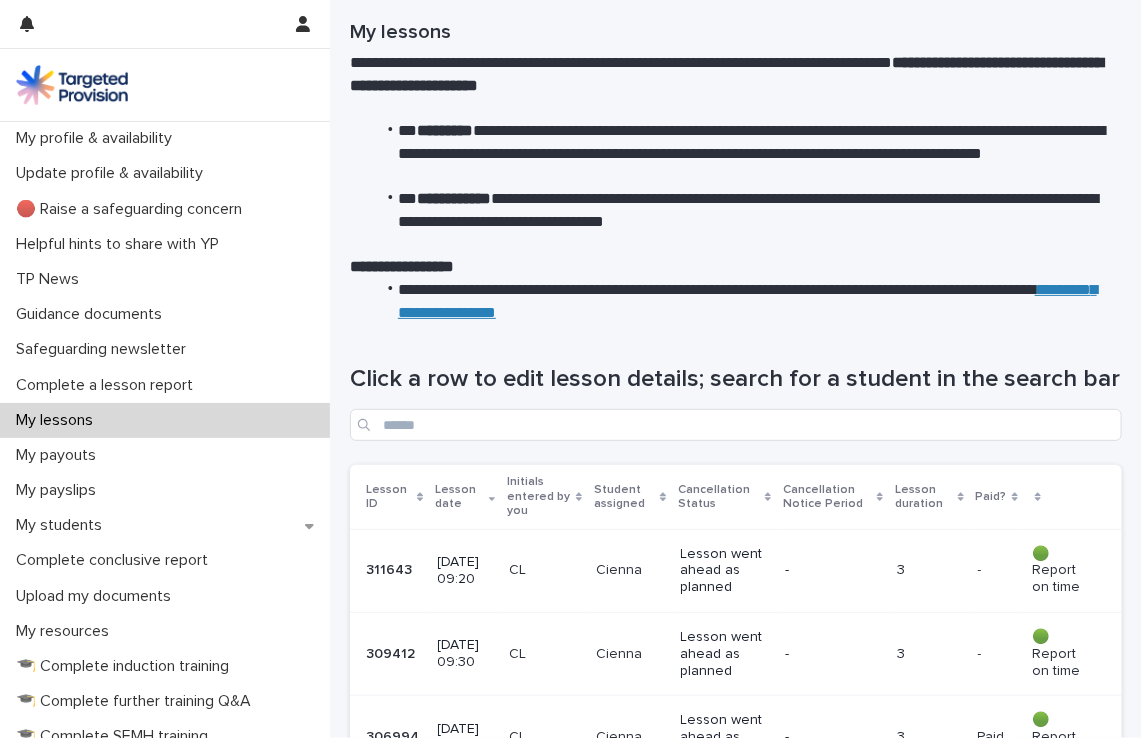 scroll, scrollTop: 80, scrollLeft: 0, axis: vertical 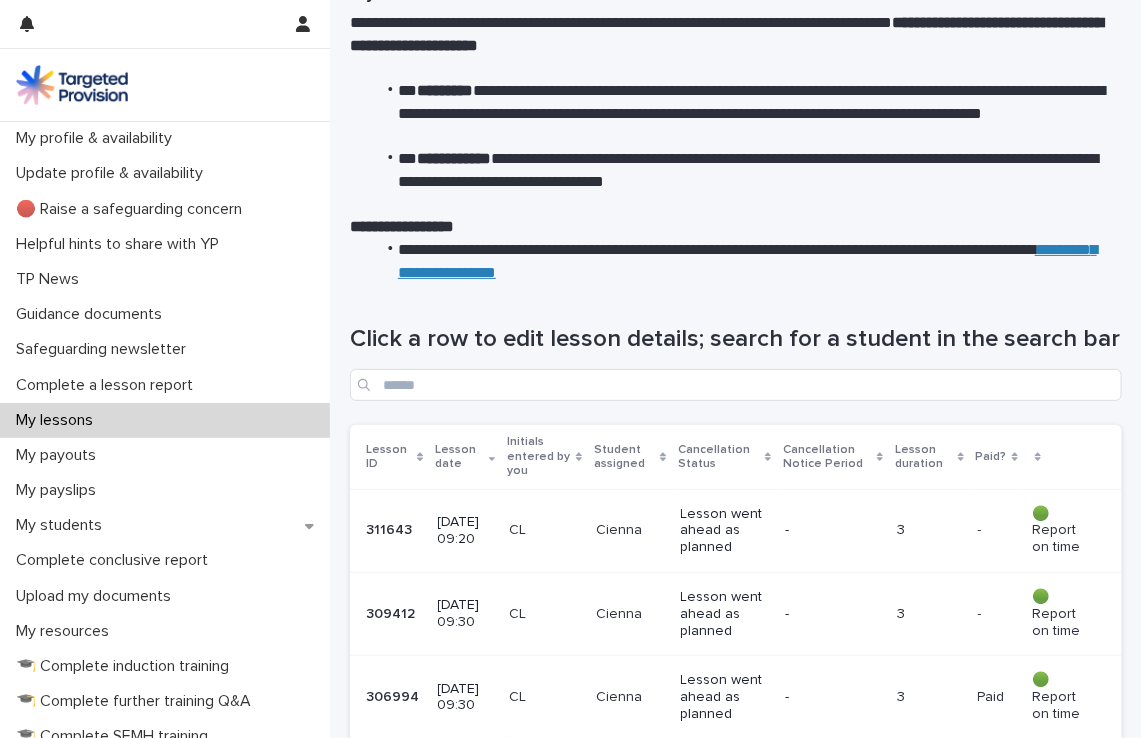 click on "Lesson went ahead as planned" at bounding box center [725, 531] 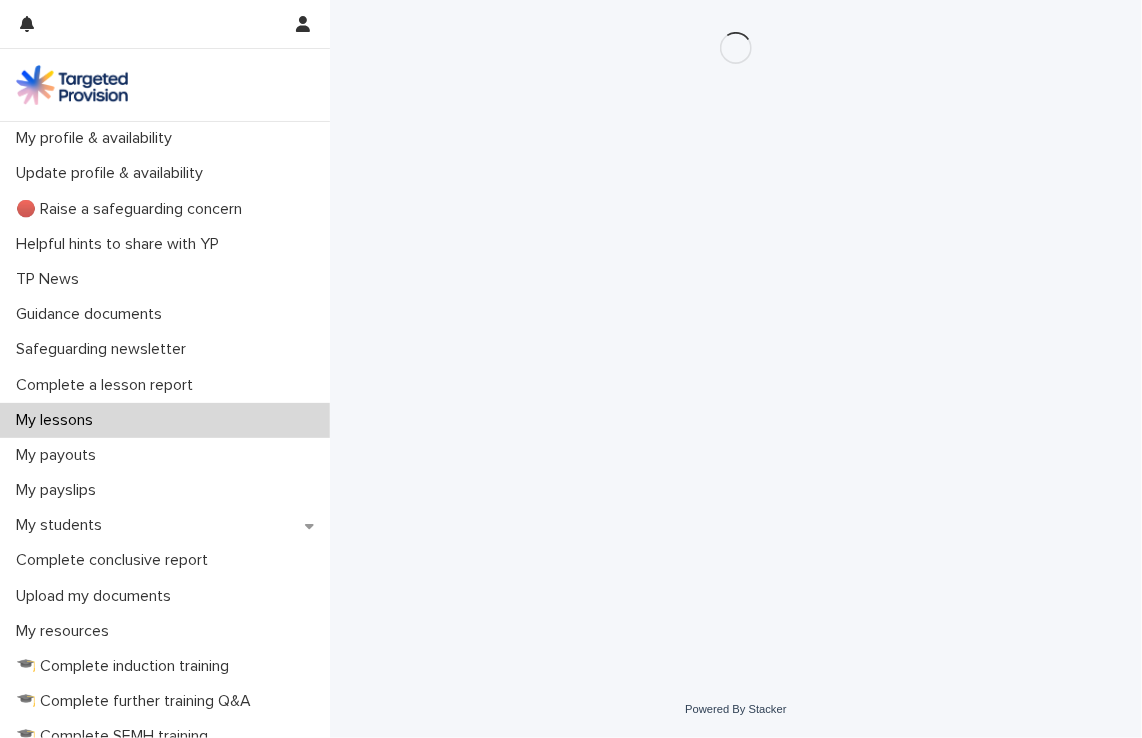 scroll, scrollTop: 0, scrollLeft: 0, axis: both 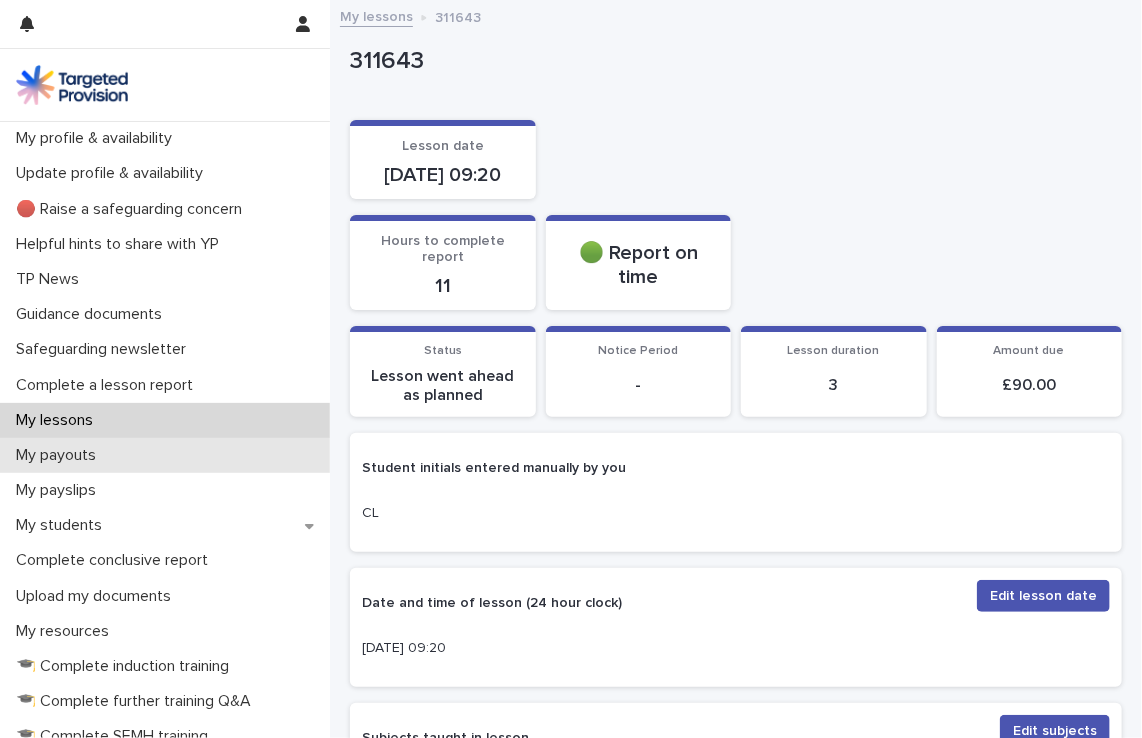 click on "My payouts" at bounding box center [165, 455] 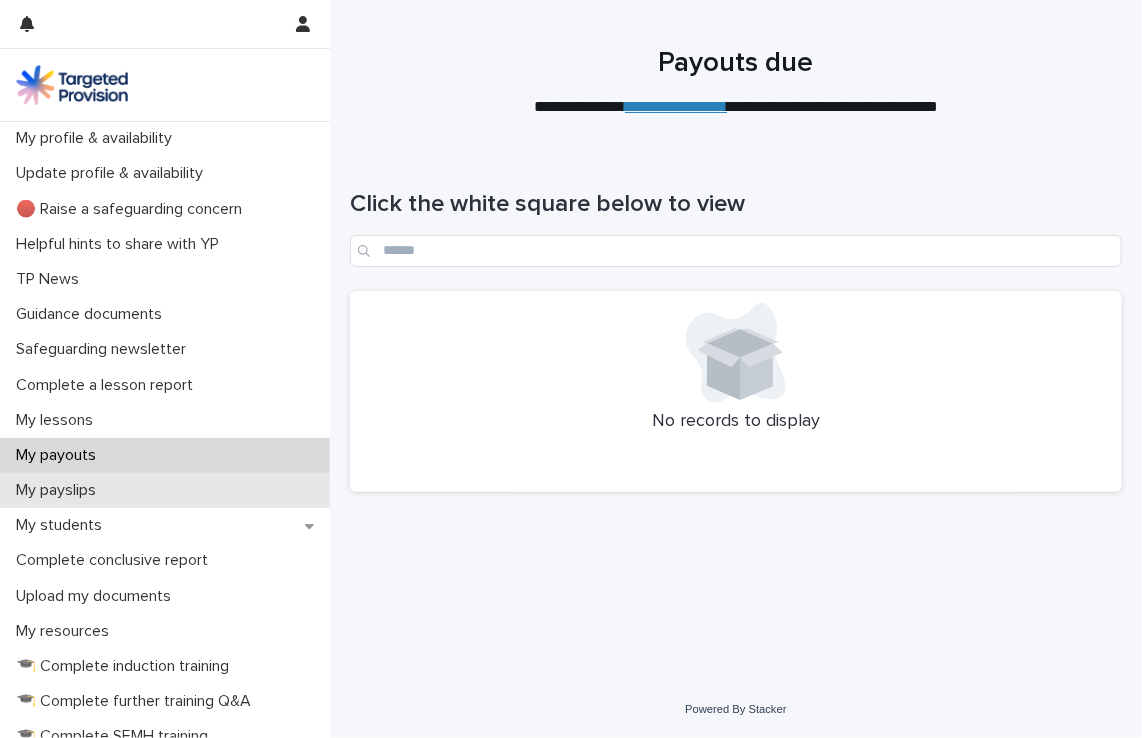 click on "My payslips" at bounding box center [60, 490] 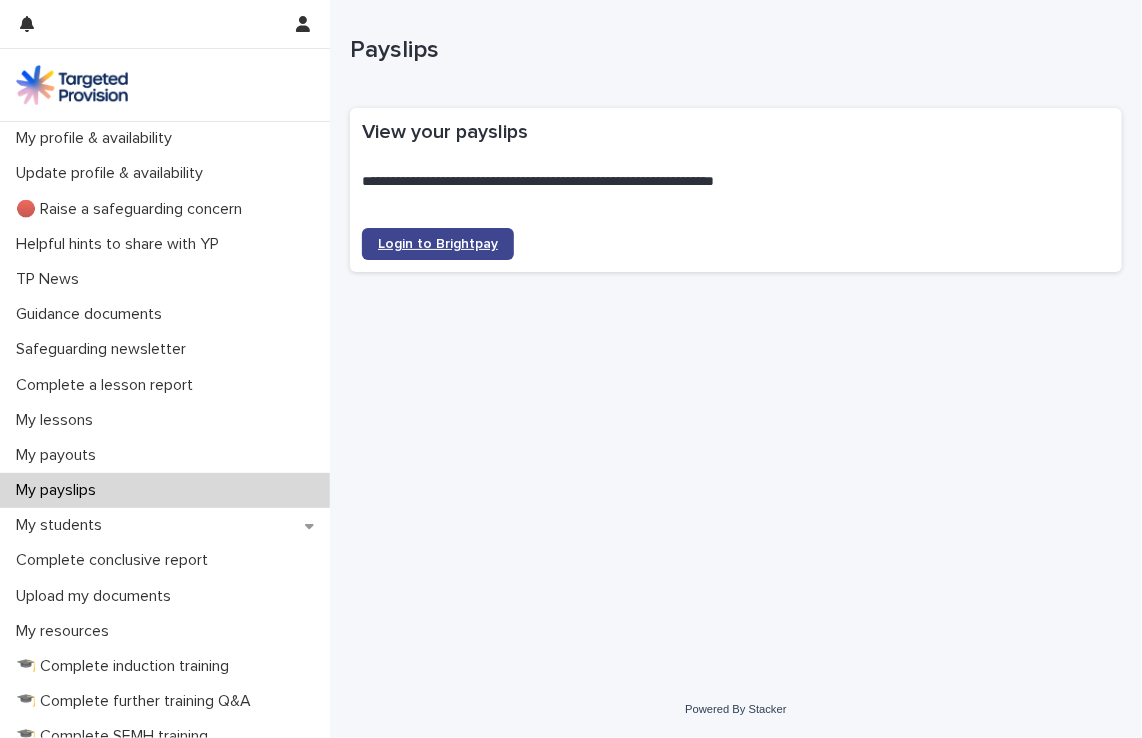 click on "Login to Brightpay" at bounding box center (438, 244) 